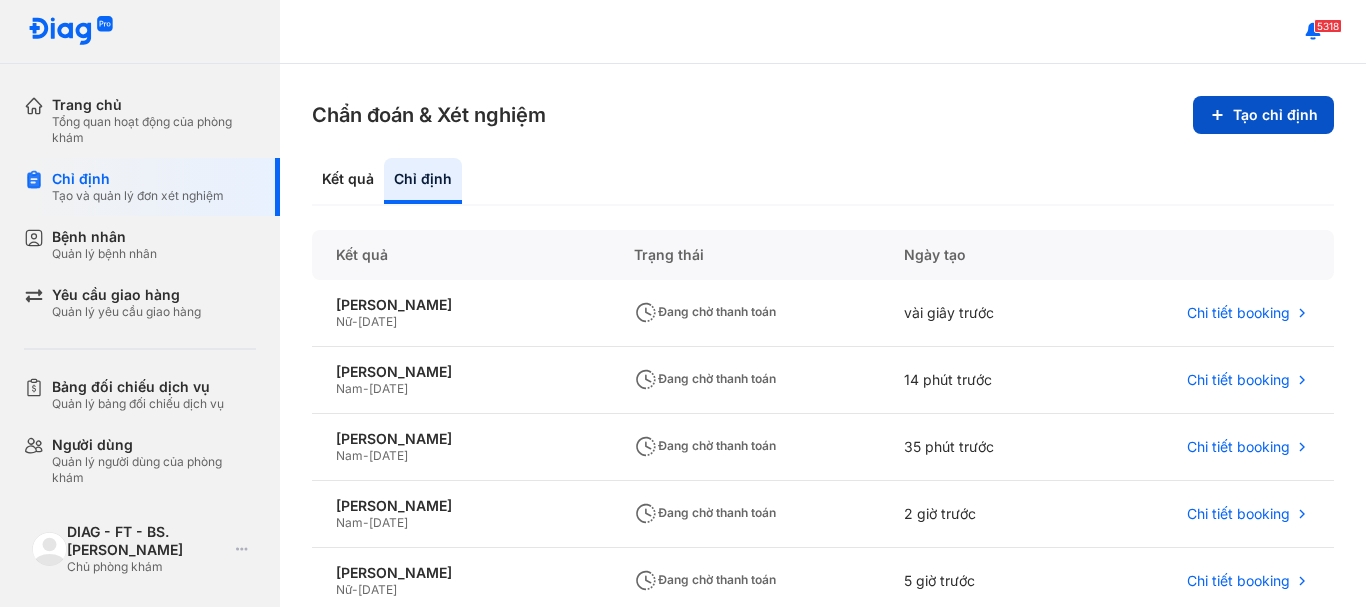 scroll, scrollTop: 0, scrollLeft: 0, axis: both 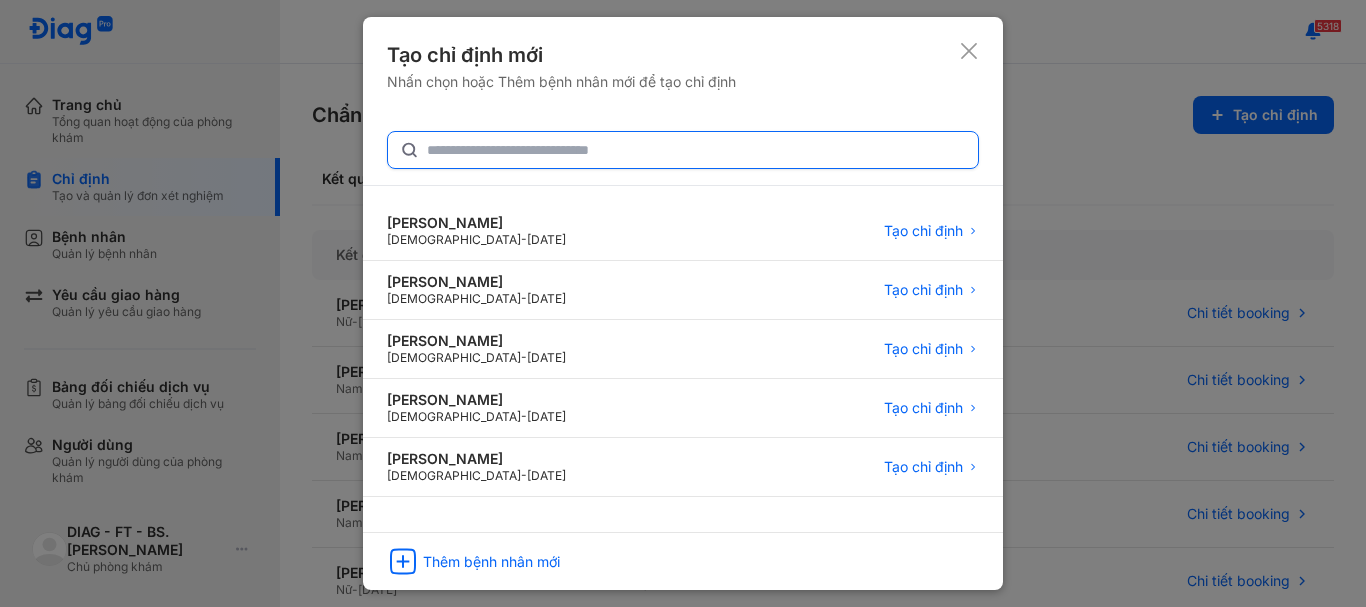 click 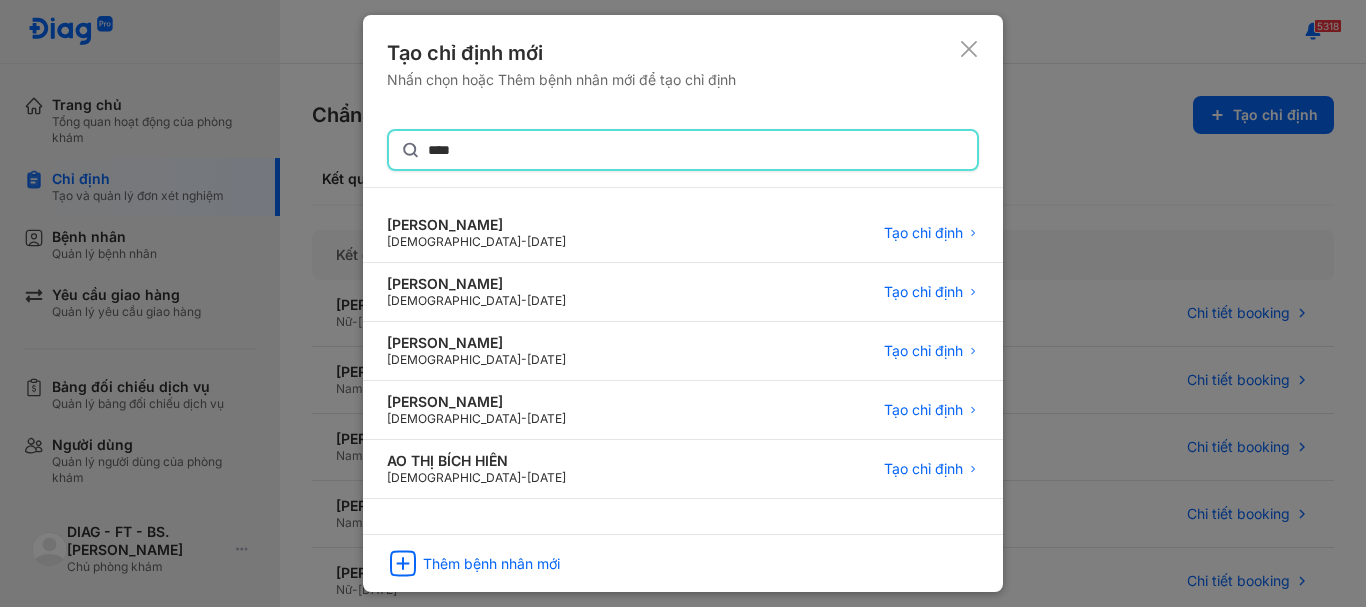 click on "****" at bounding box center [683, 150] 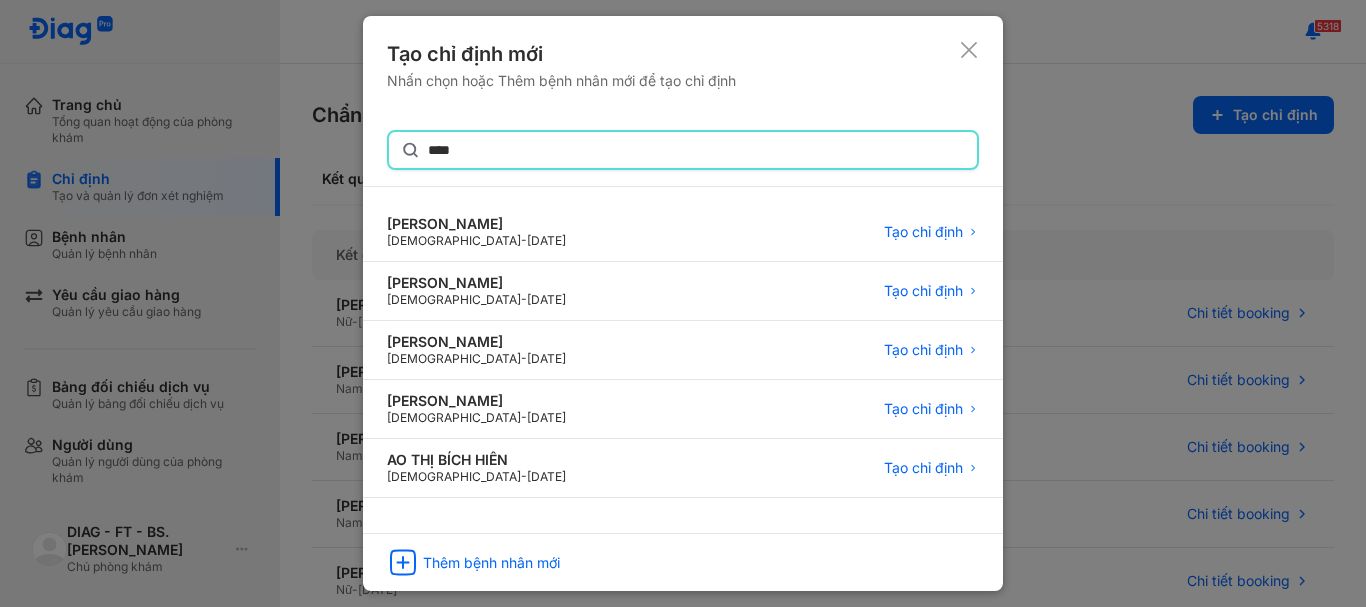 click on "****" 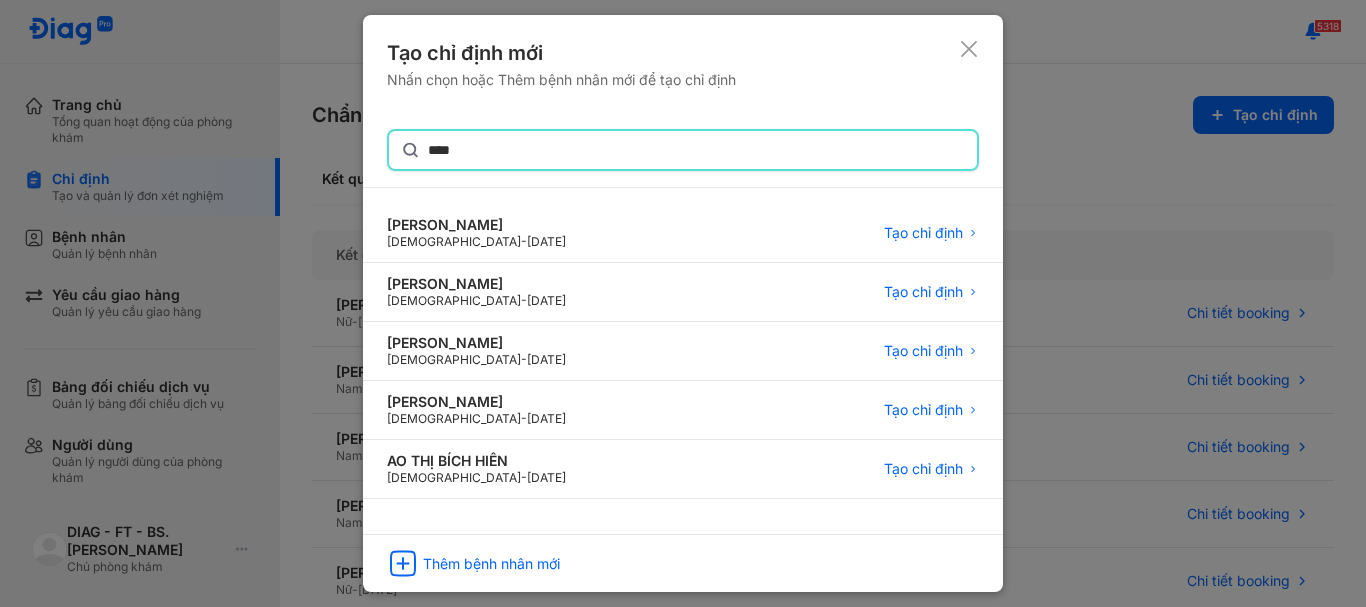 click on "****" at bounding box center [683, 150] 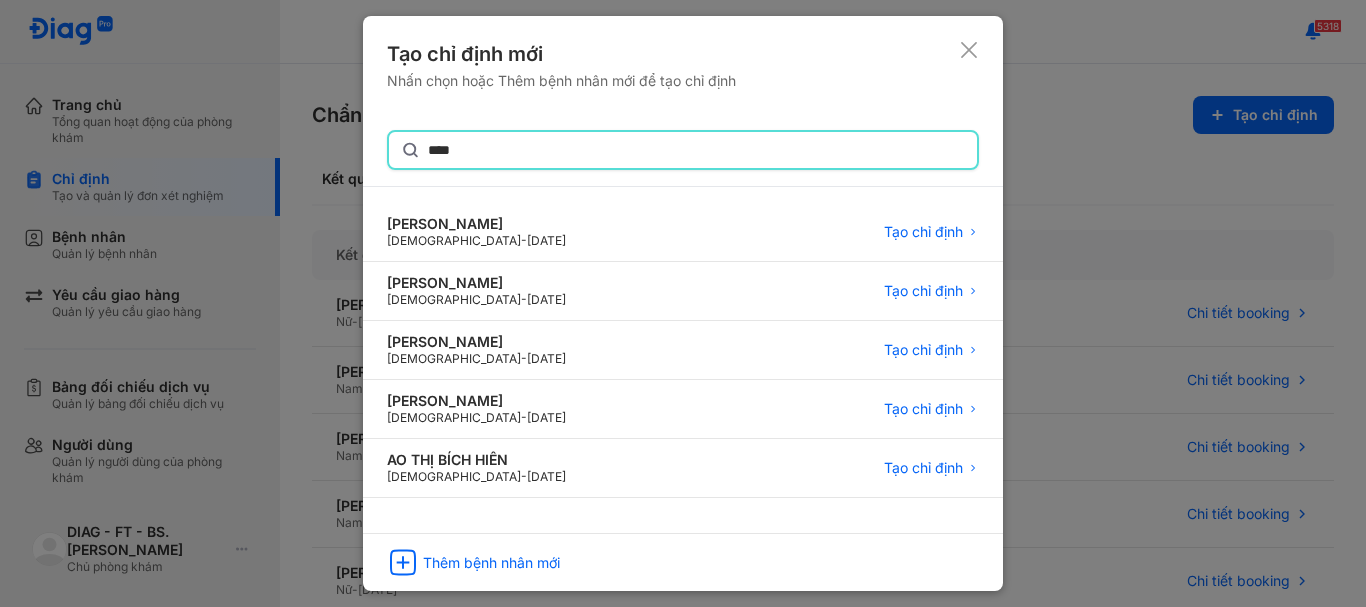click on "****" 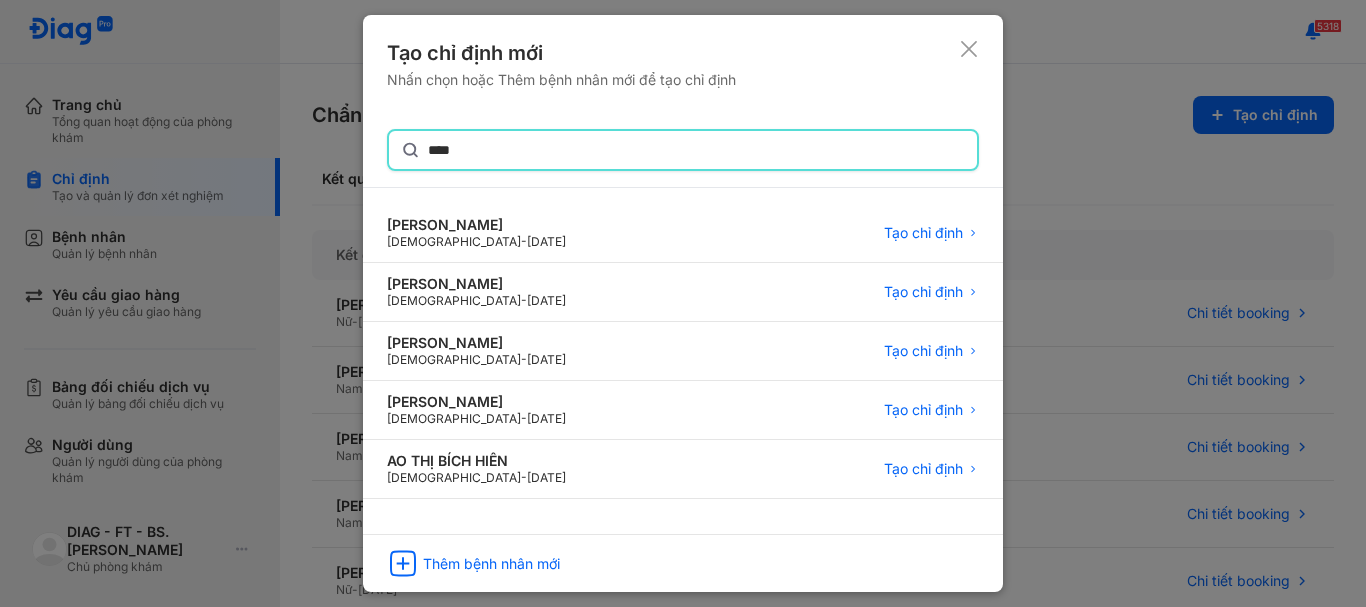 click on "****" at bounding box center [683, 150] 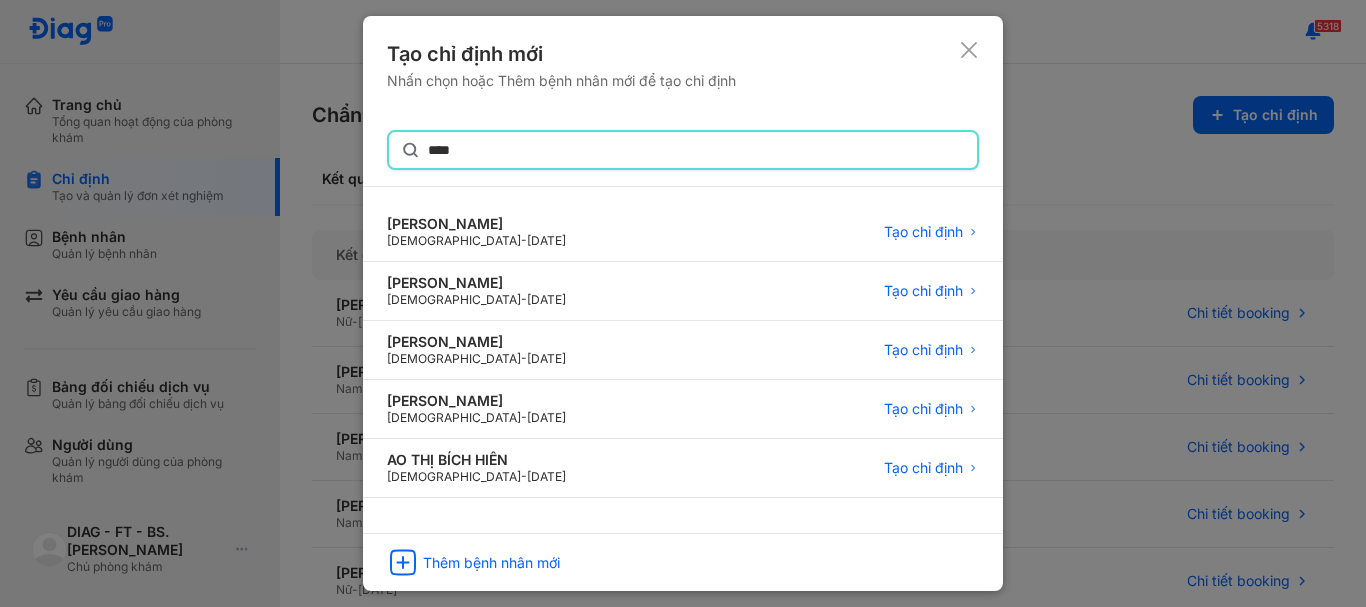 click on "****" 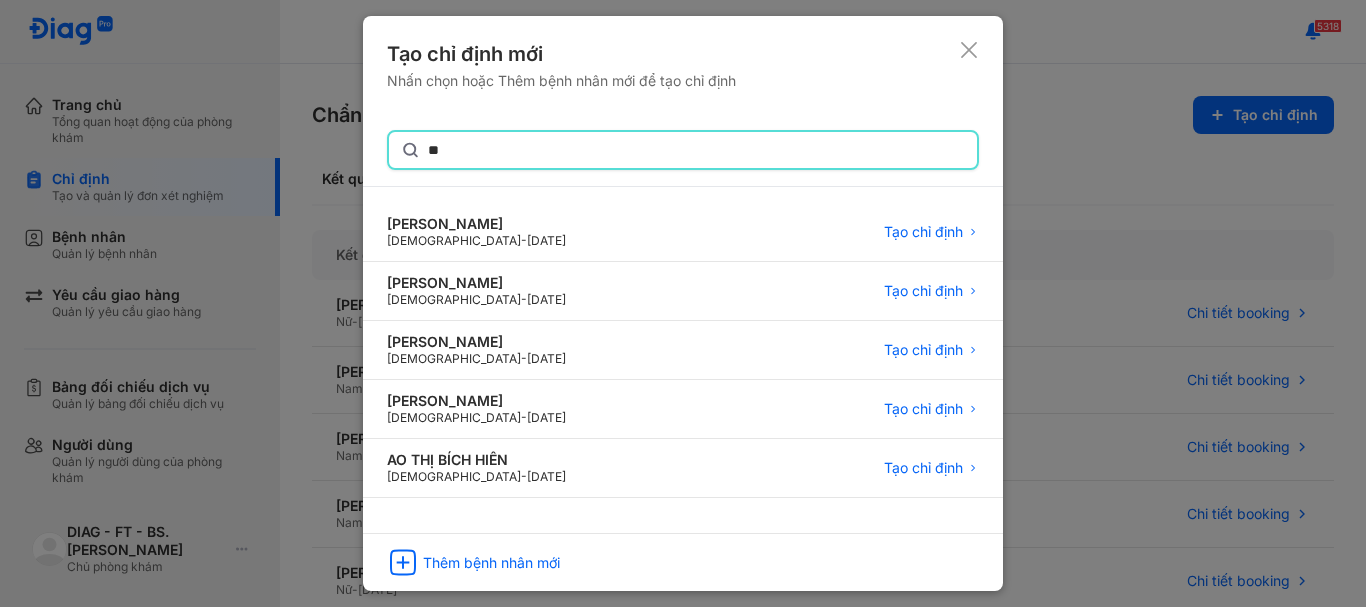 type on "*" 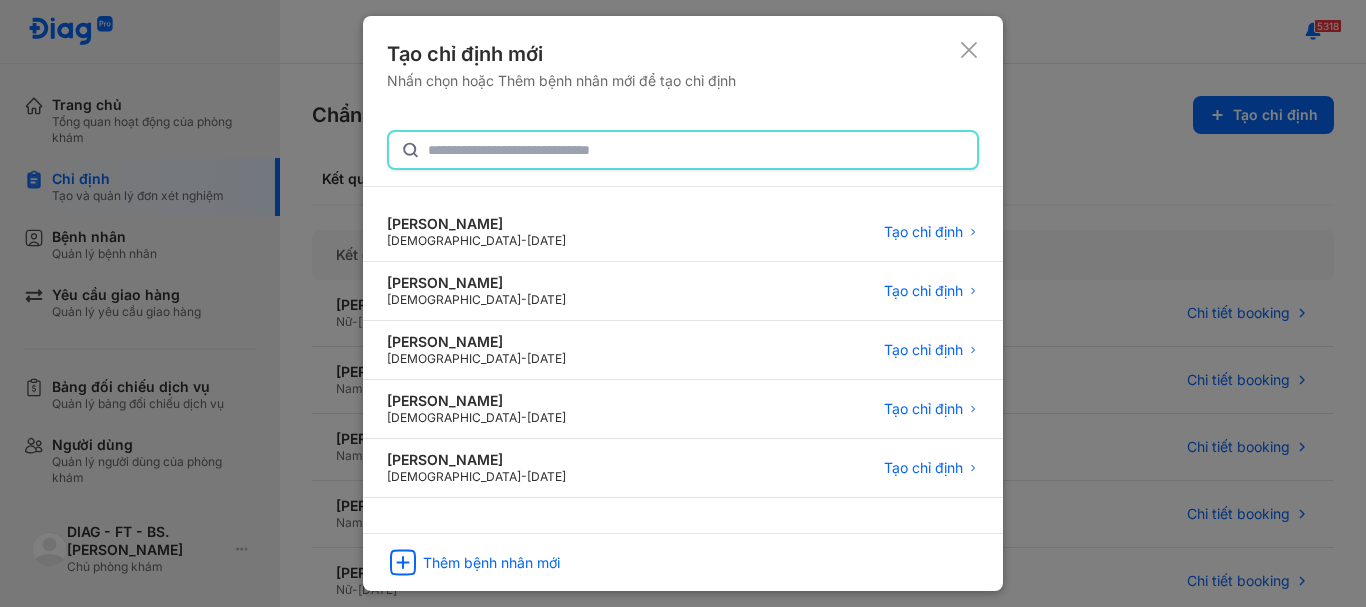 type on "*" 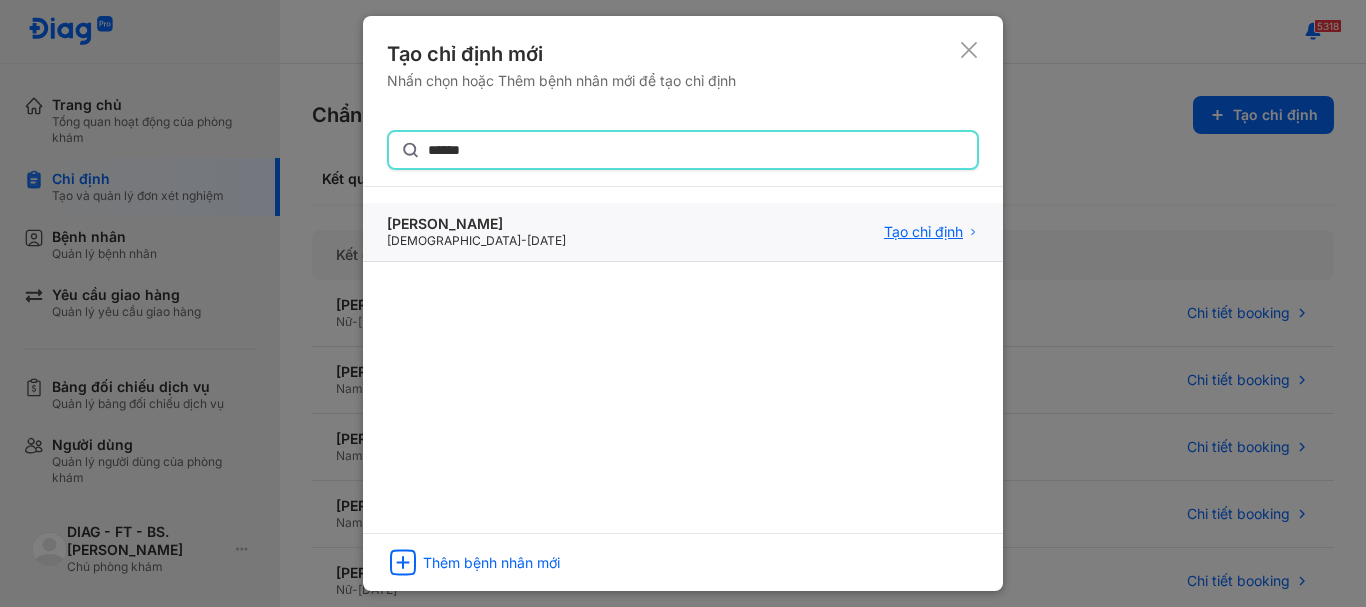 type on "******" 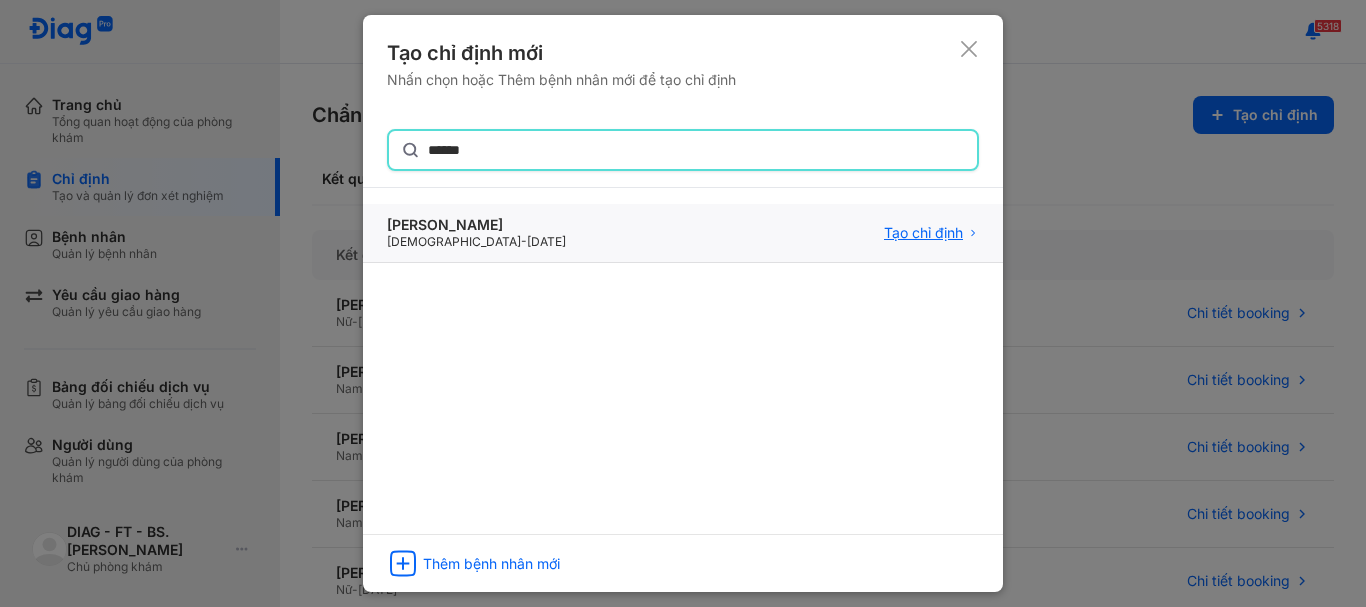 click on "Tạo chỉ định" at bounding box center (923, 233) 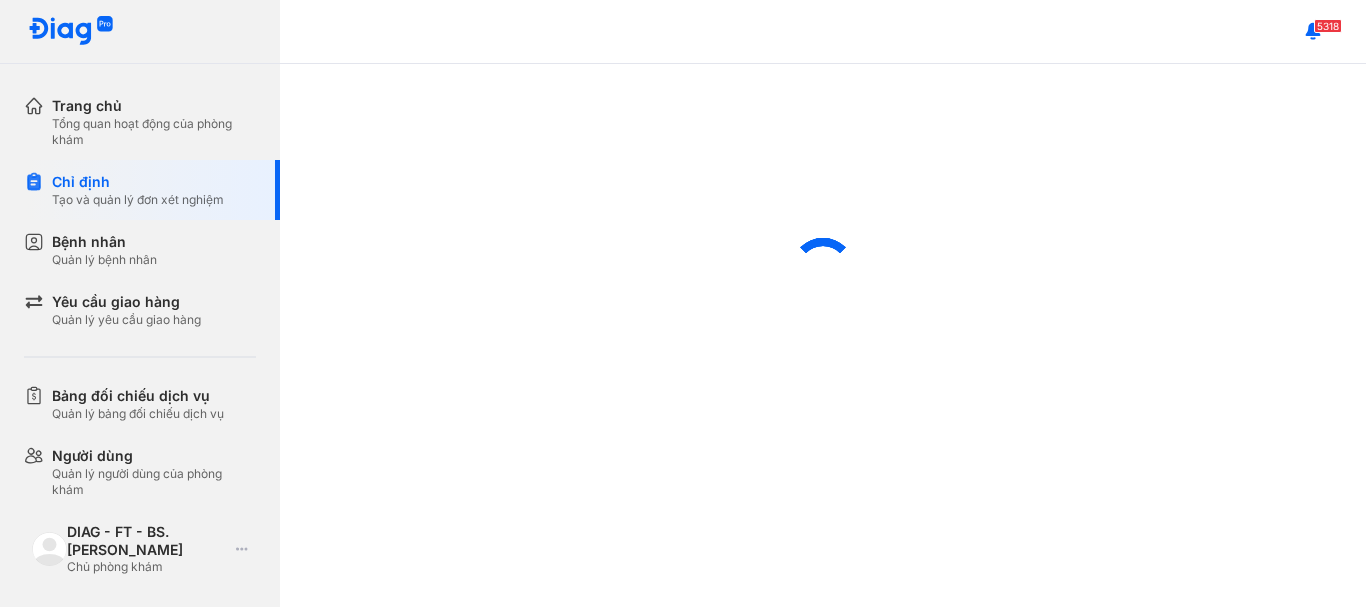scroll, scrollTop: 0, scrollLeft: 0, axis: both 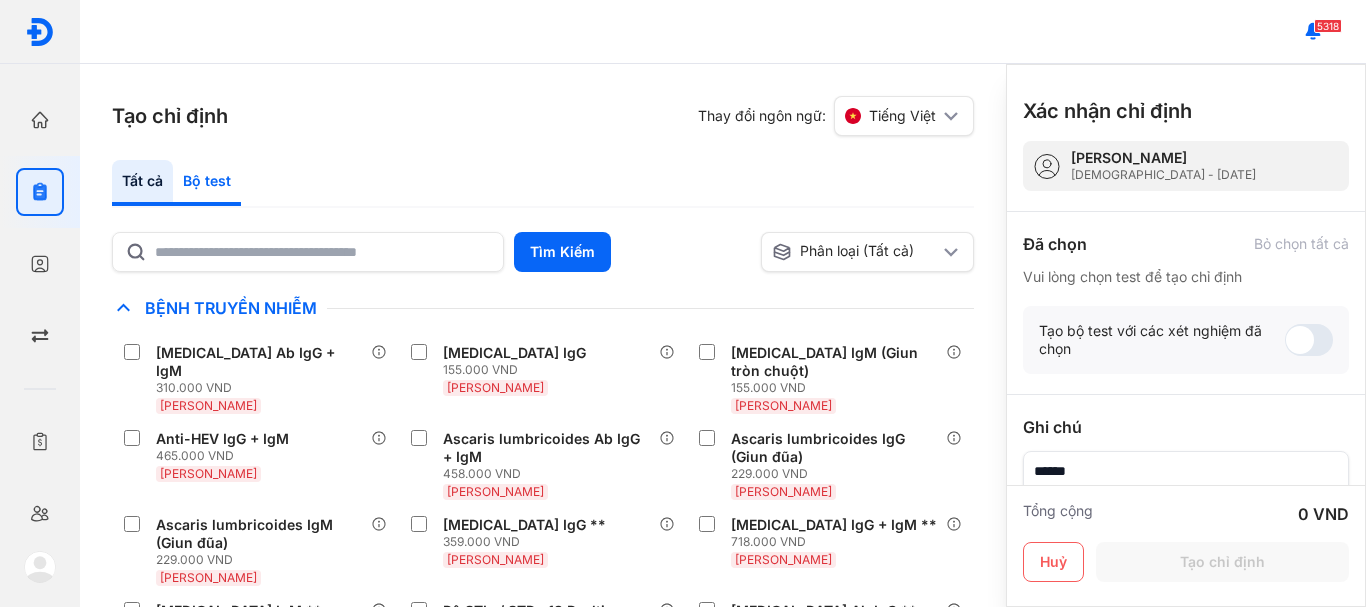 click on "Bộ test" 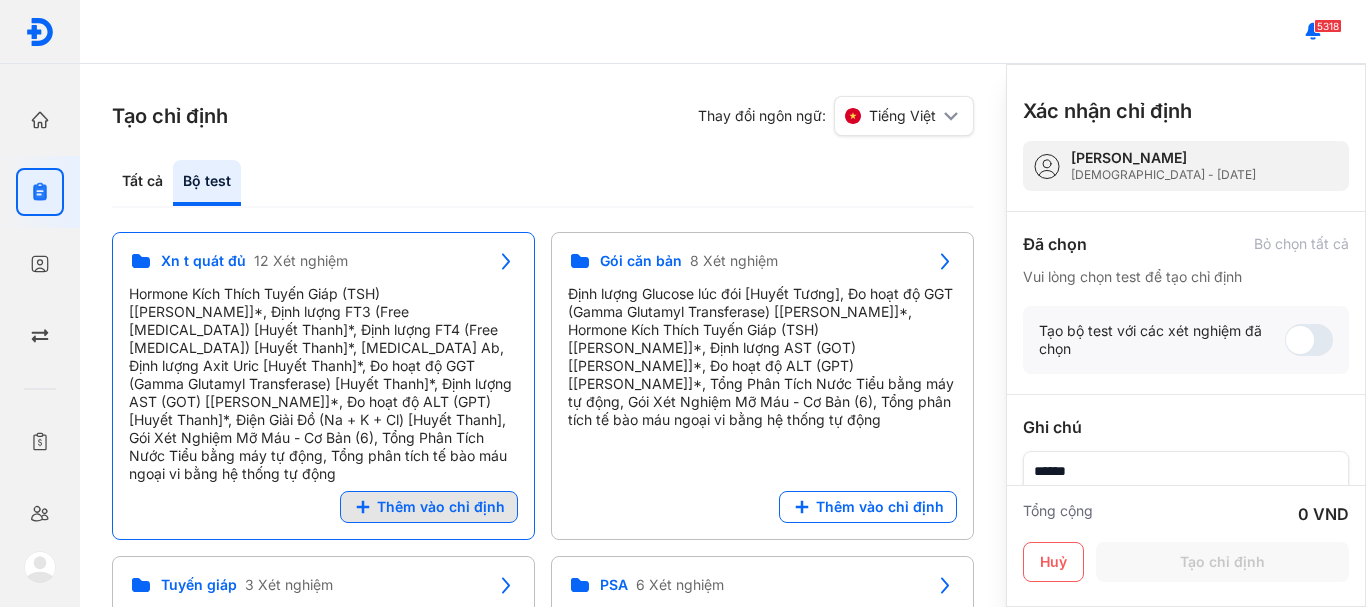 click on "Thêm vào chỉ định" 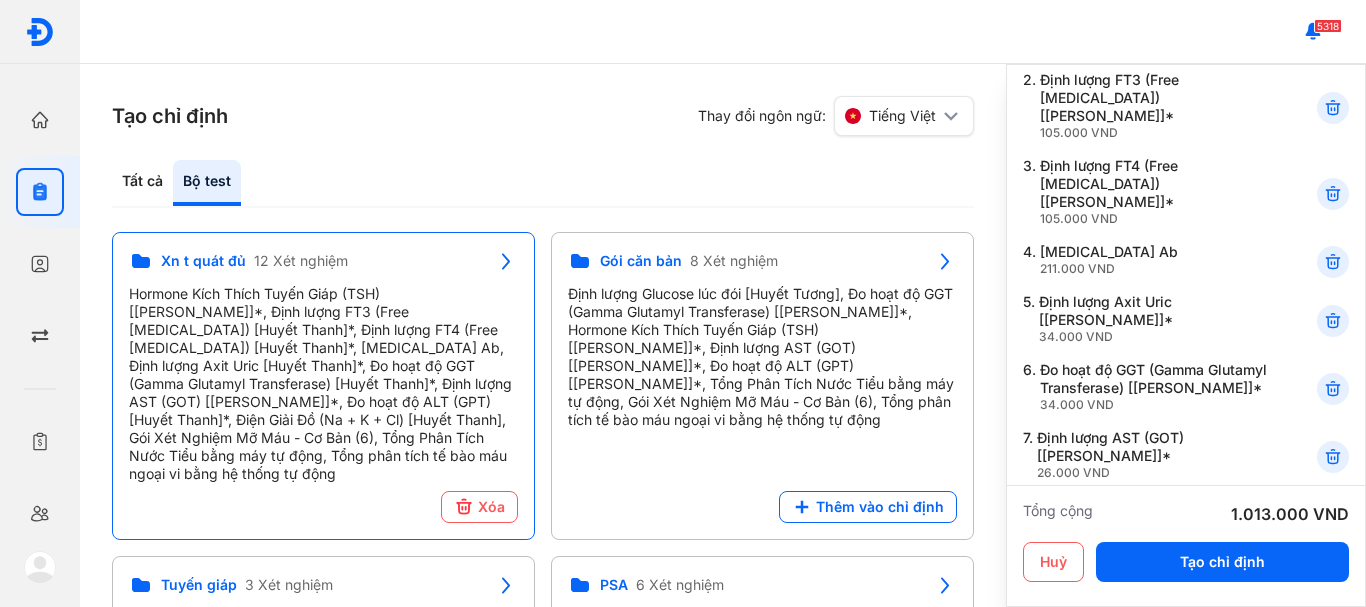 scroll, scrollTop: 300, scrollLeft: 0, axis: vertical 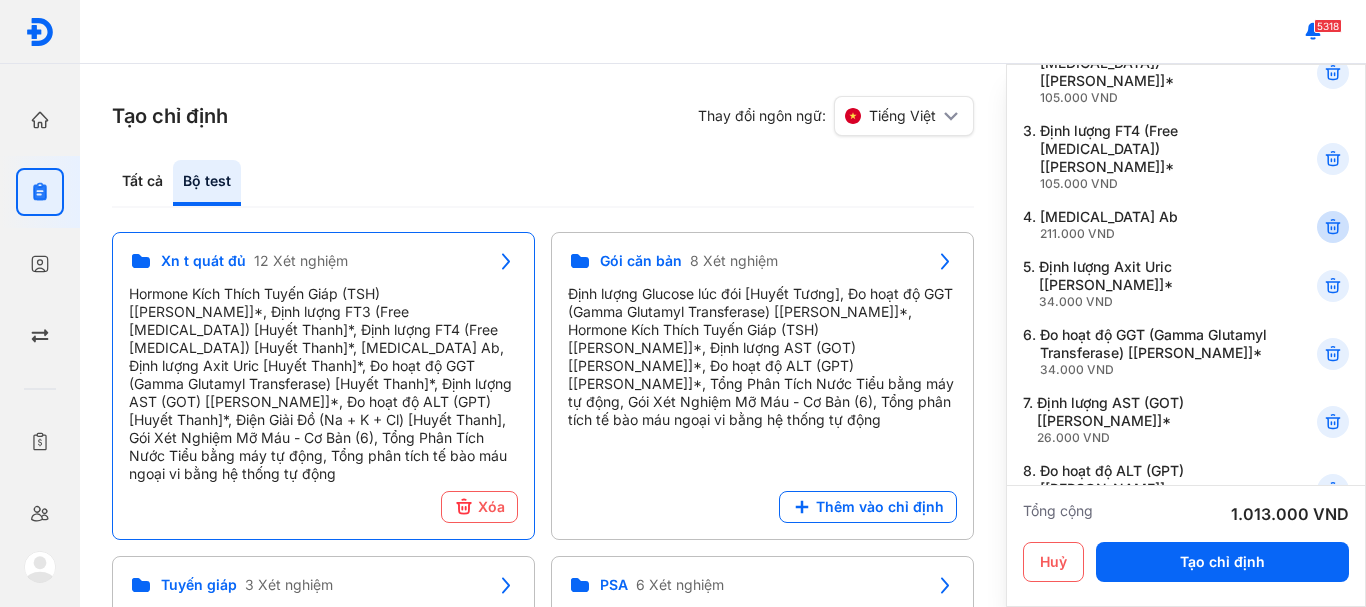 click 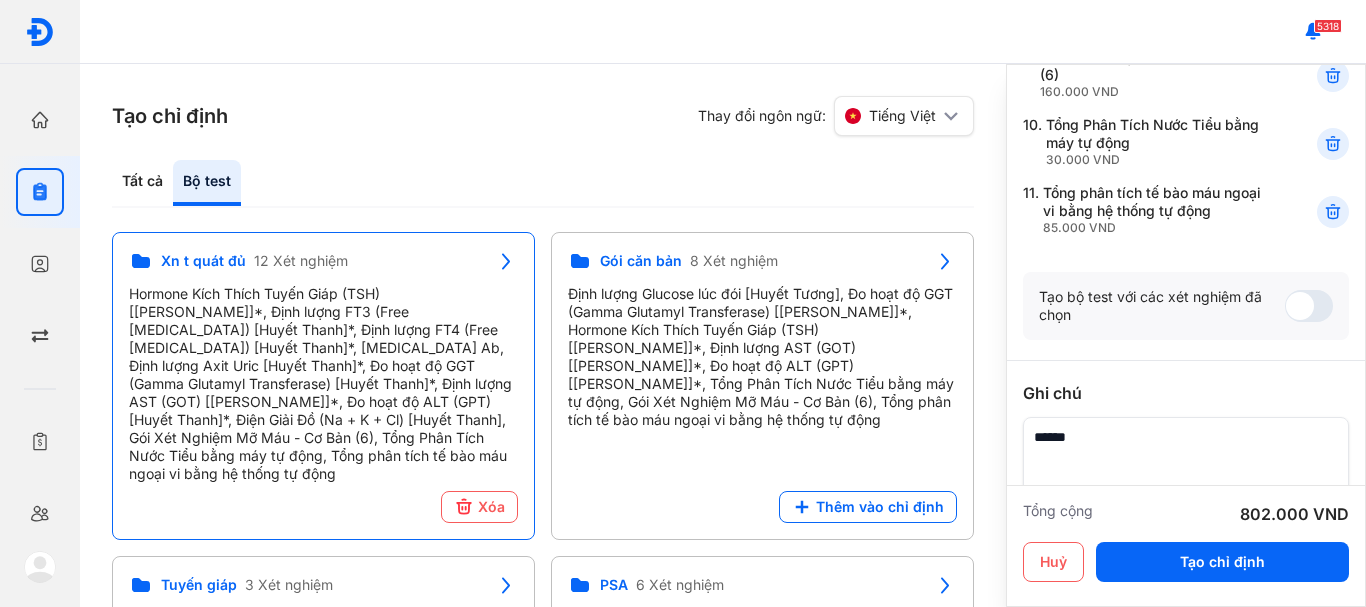 scroll, scrollTop: 782, scrollLeft: 0, axis: vertical 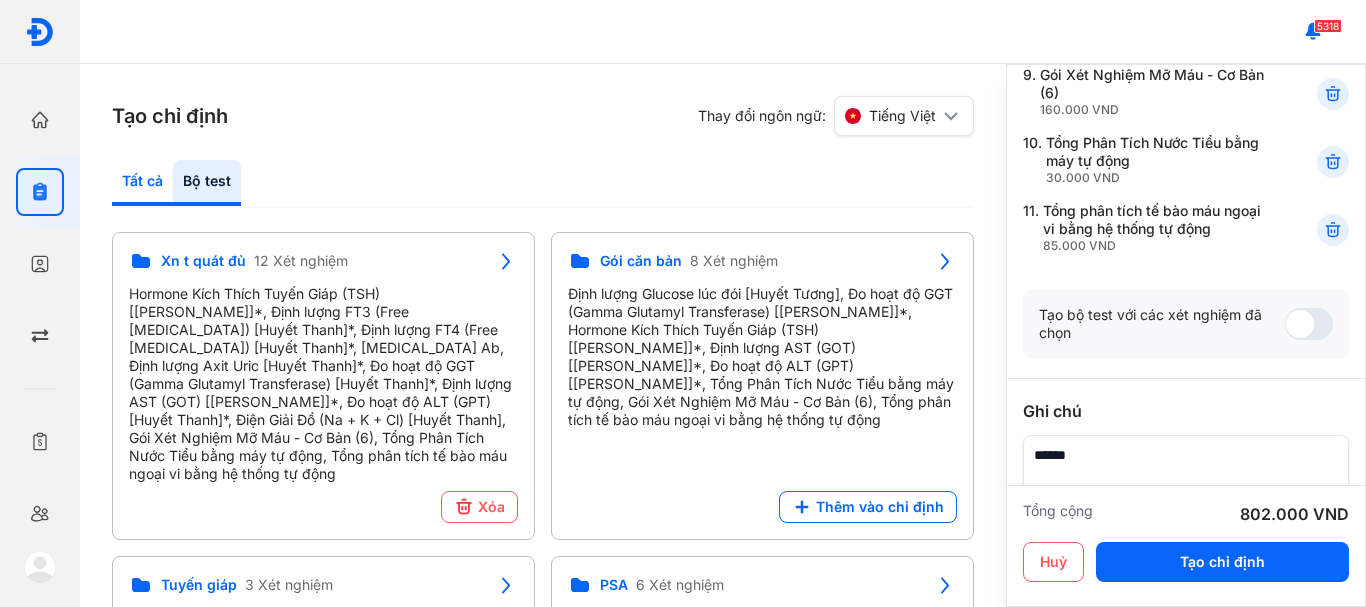 click on "Tất cả" 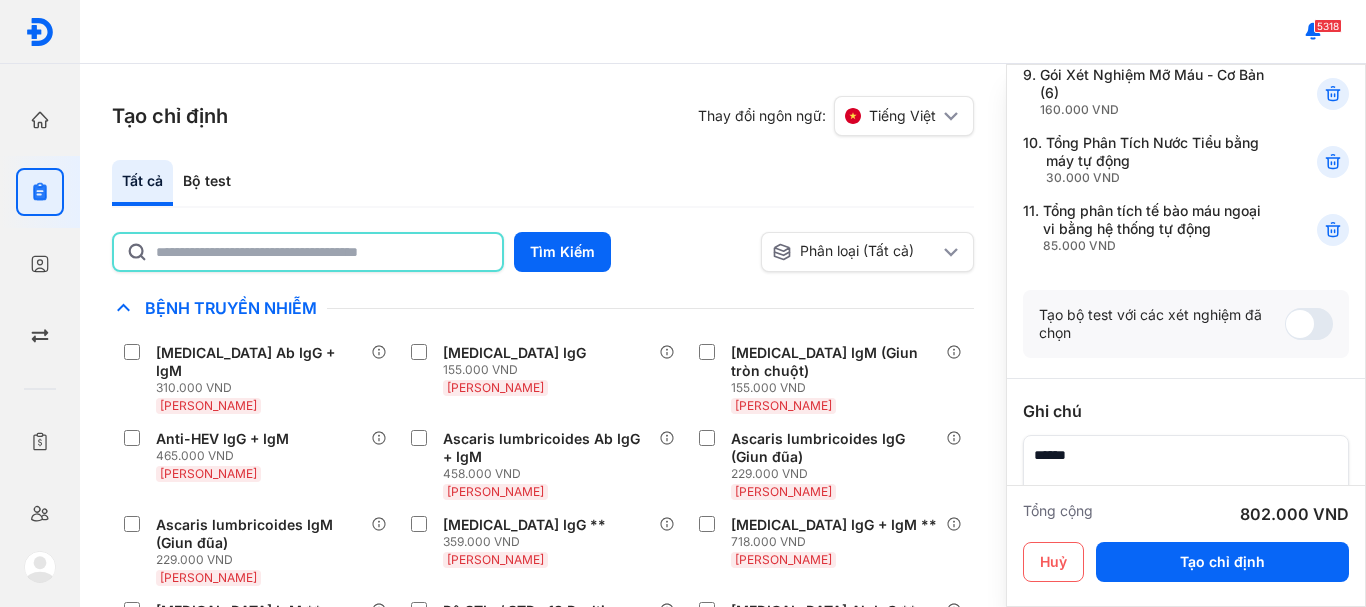 click 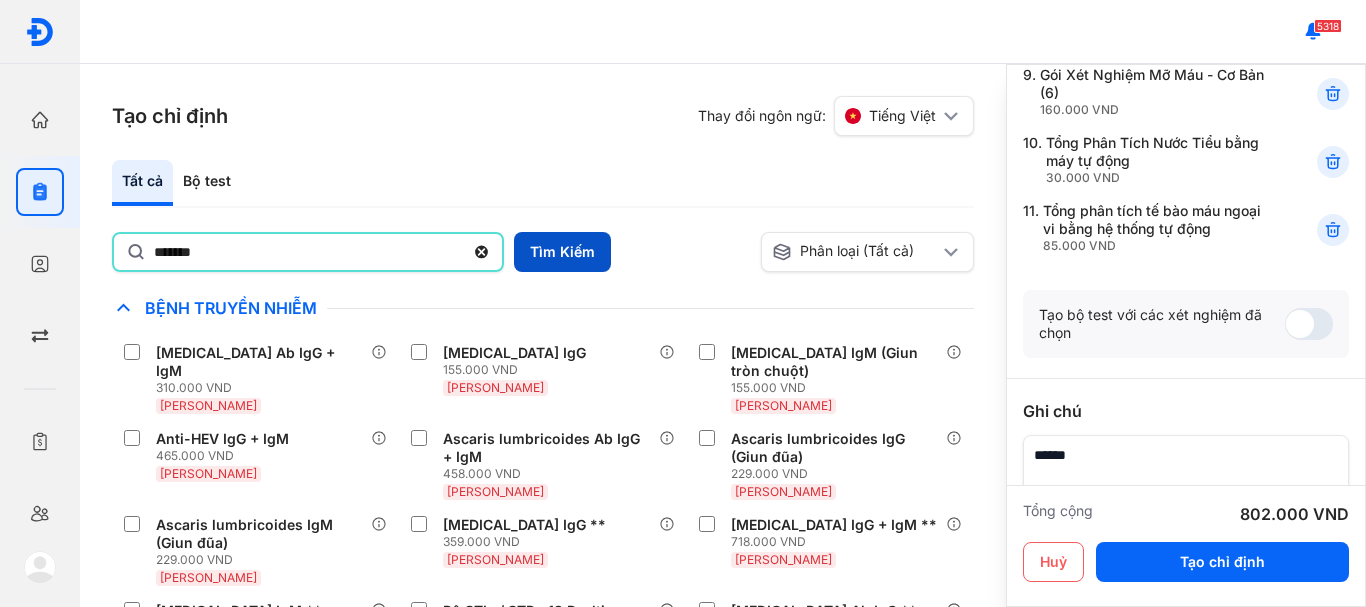type on "*******" 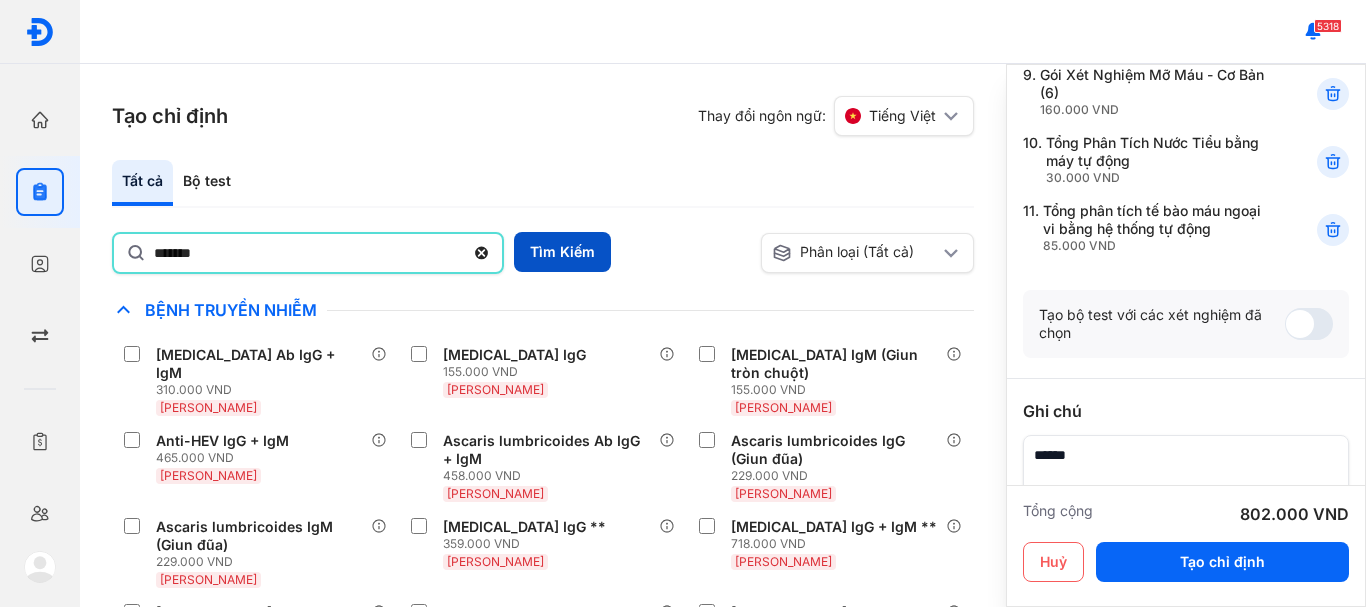 click on "Tìm Kiếm" at bounding box center (562, 252) 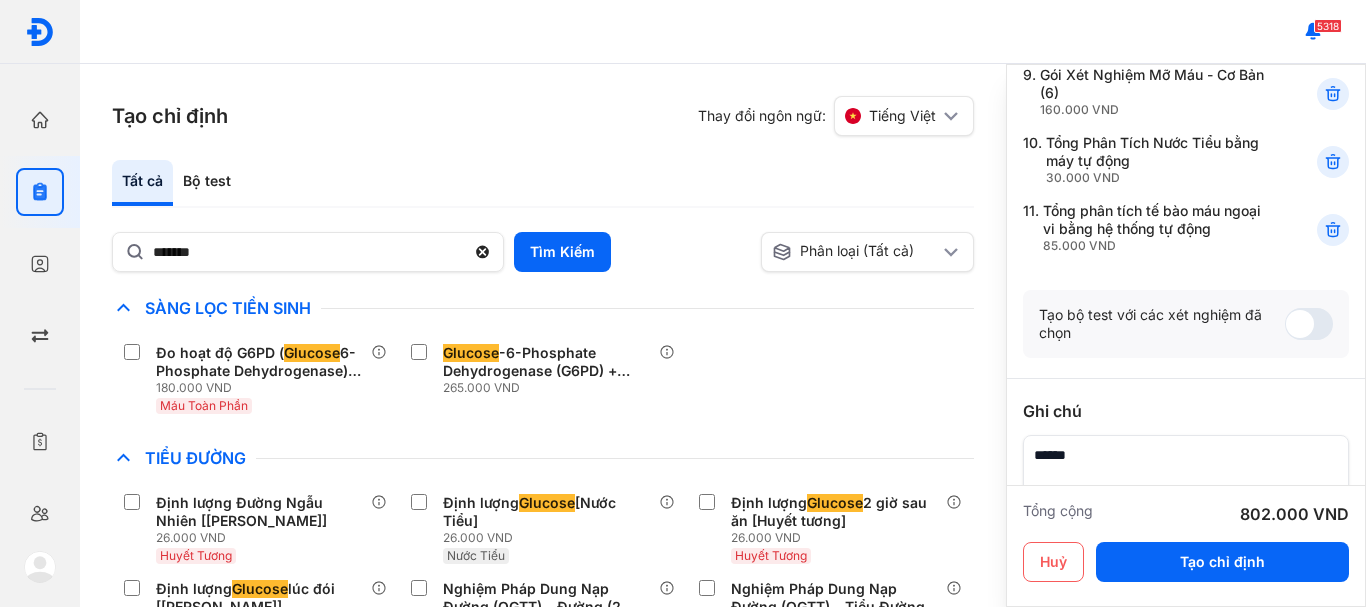 scroll, scrollTop: 400, scrollLeft: 0, axis: vertical 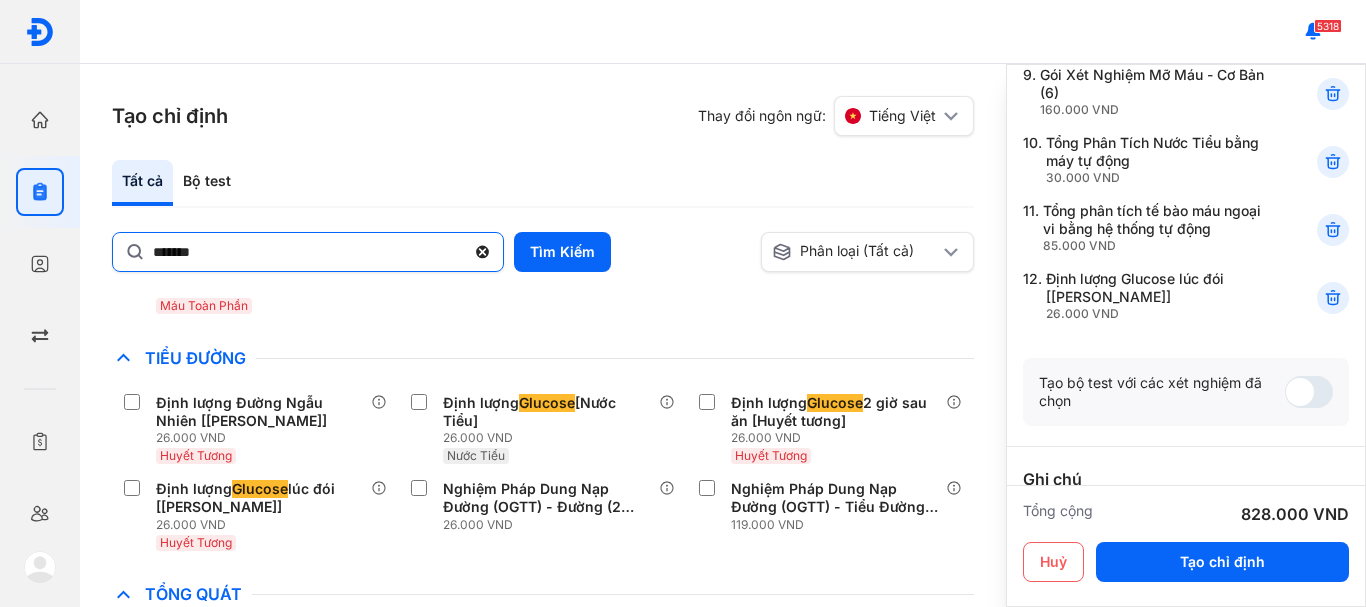 click 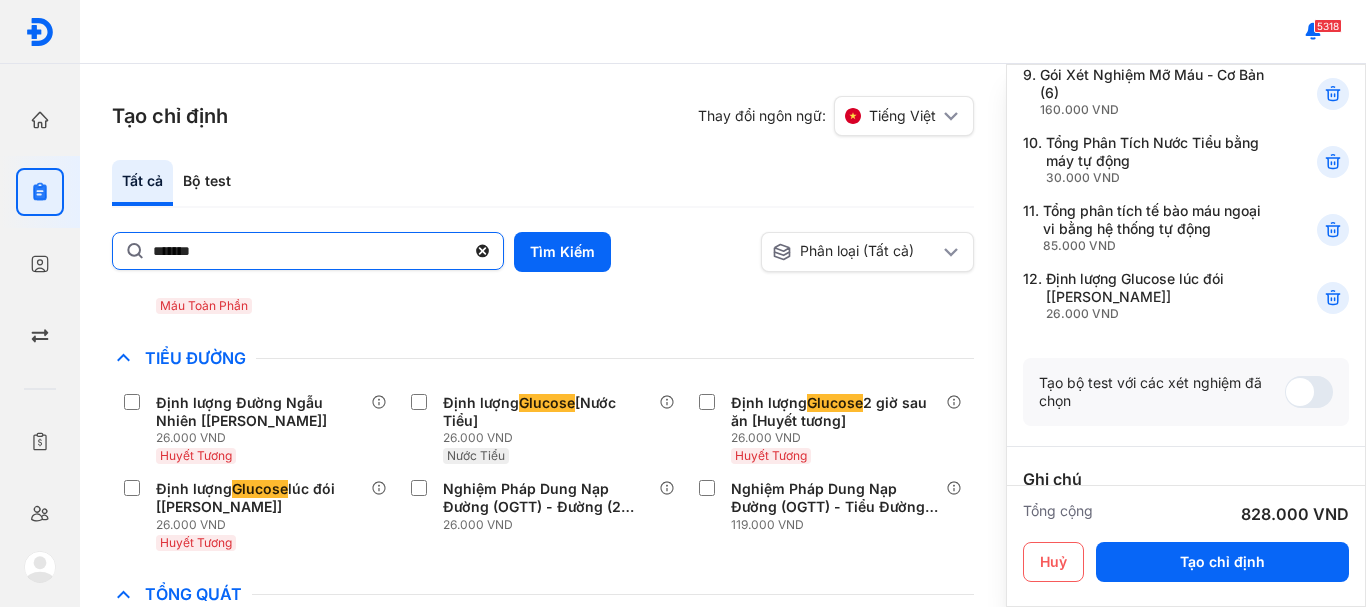 click on "*******" 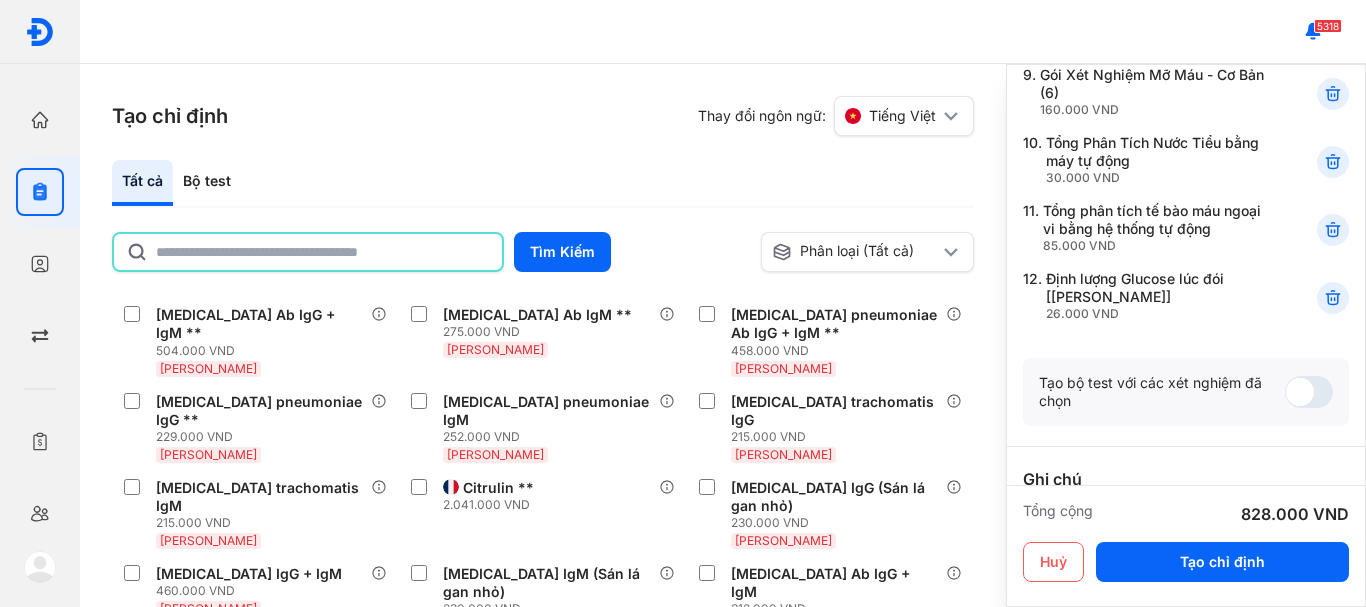 click 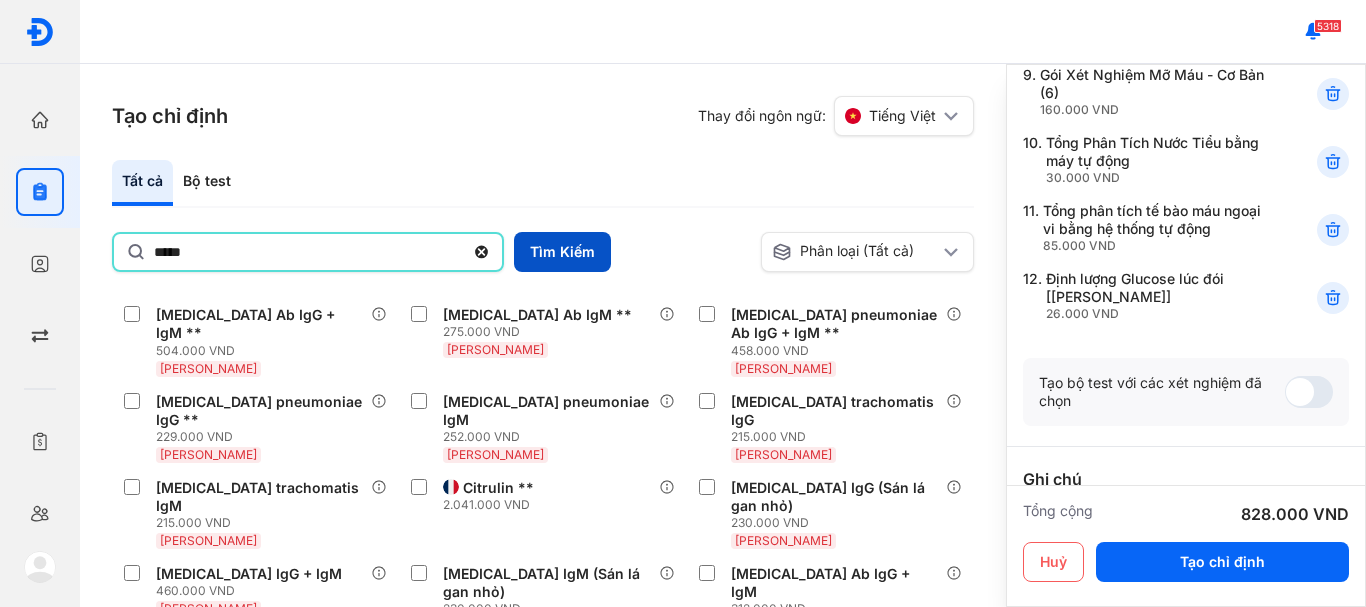 type on "*****" 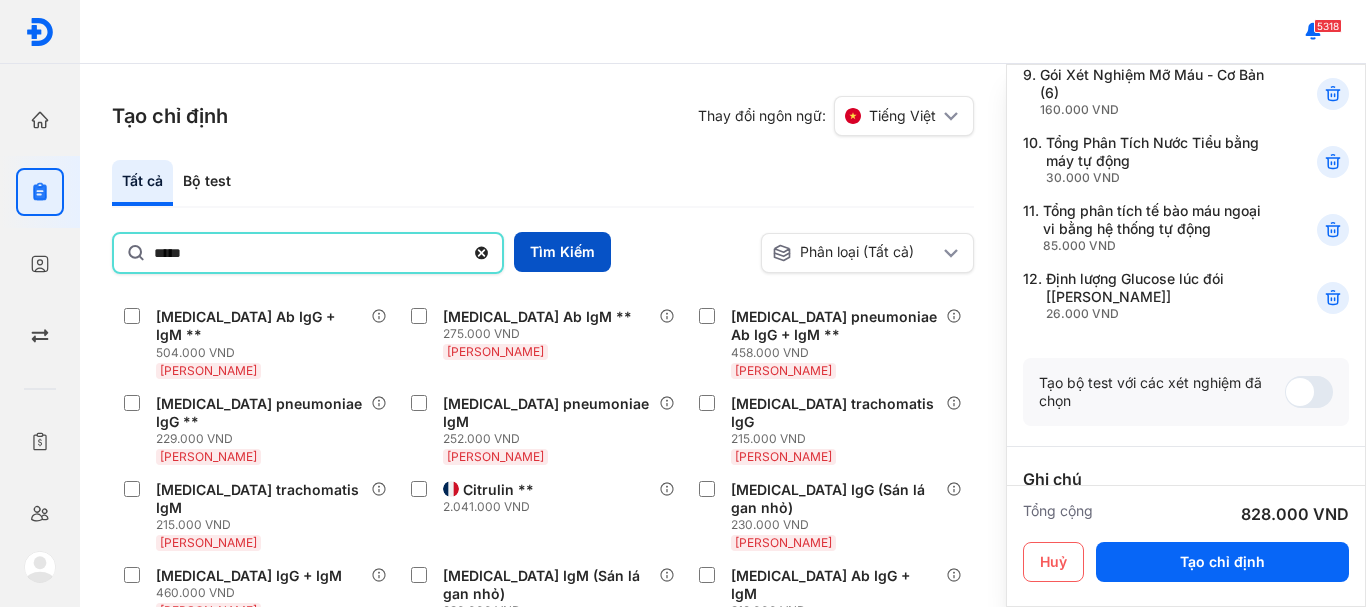 click on "Tìm Kiếm" at bounding box center [562, 252] 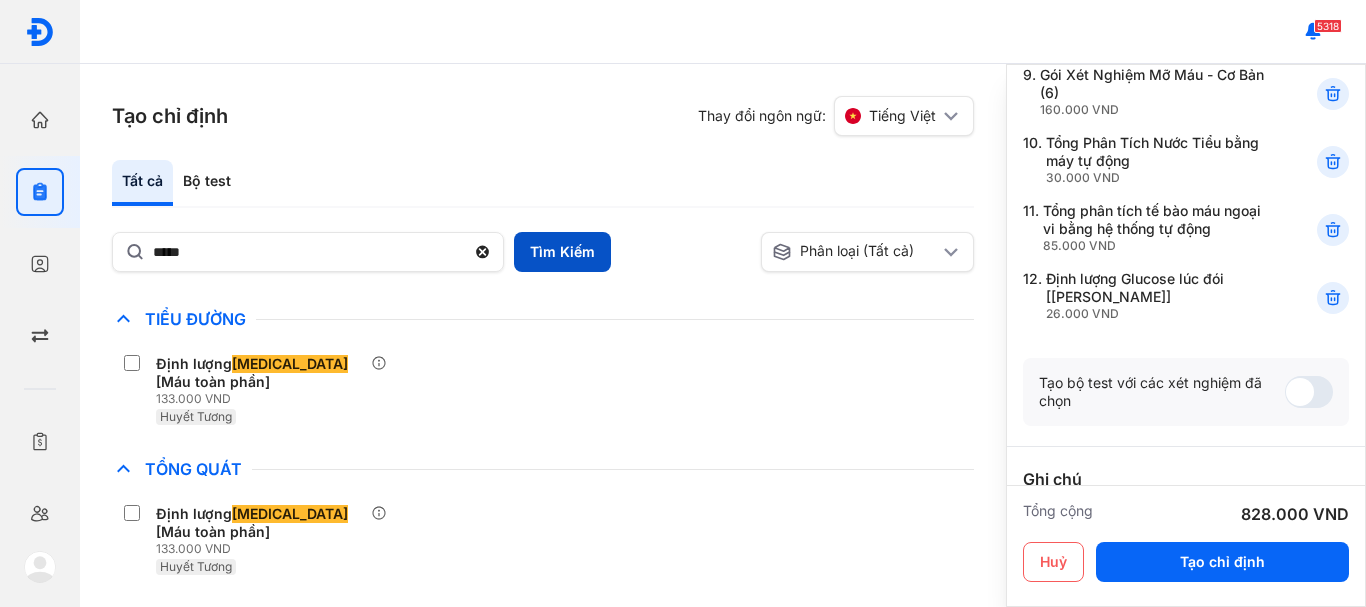 scroll, scrollTop: 139, scrollLeft: 0, axis: vertical 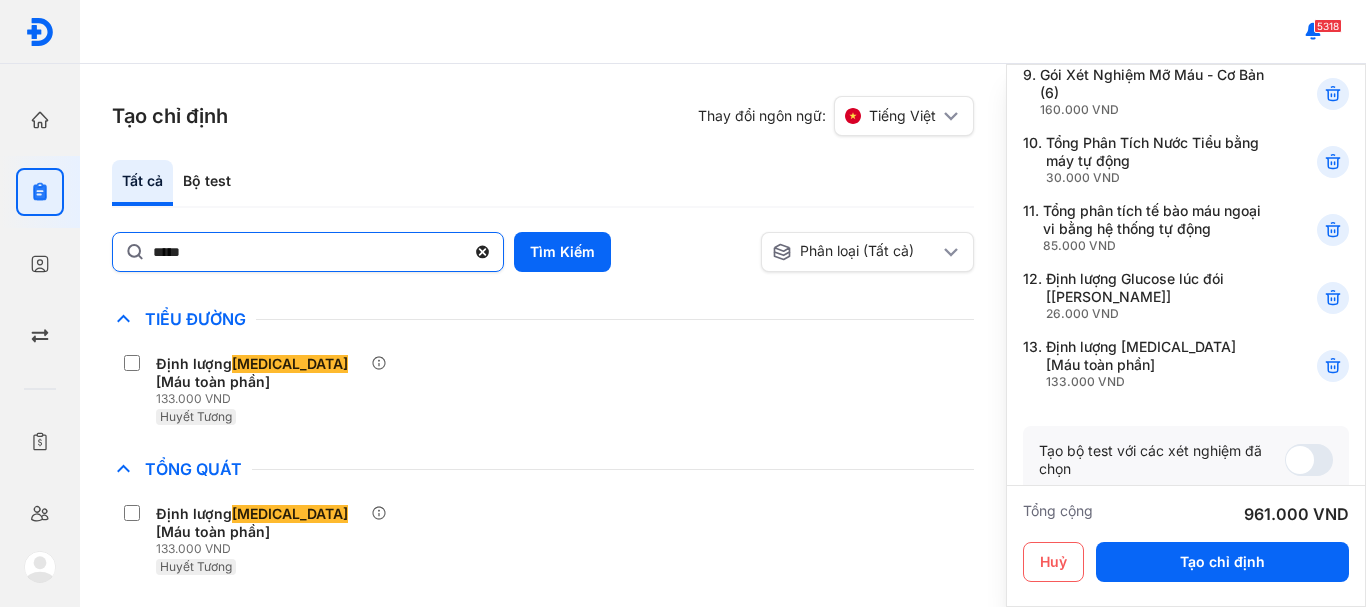 click 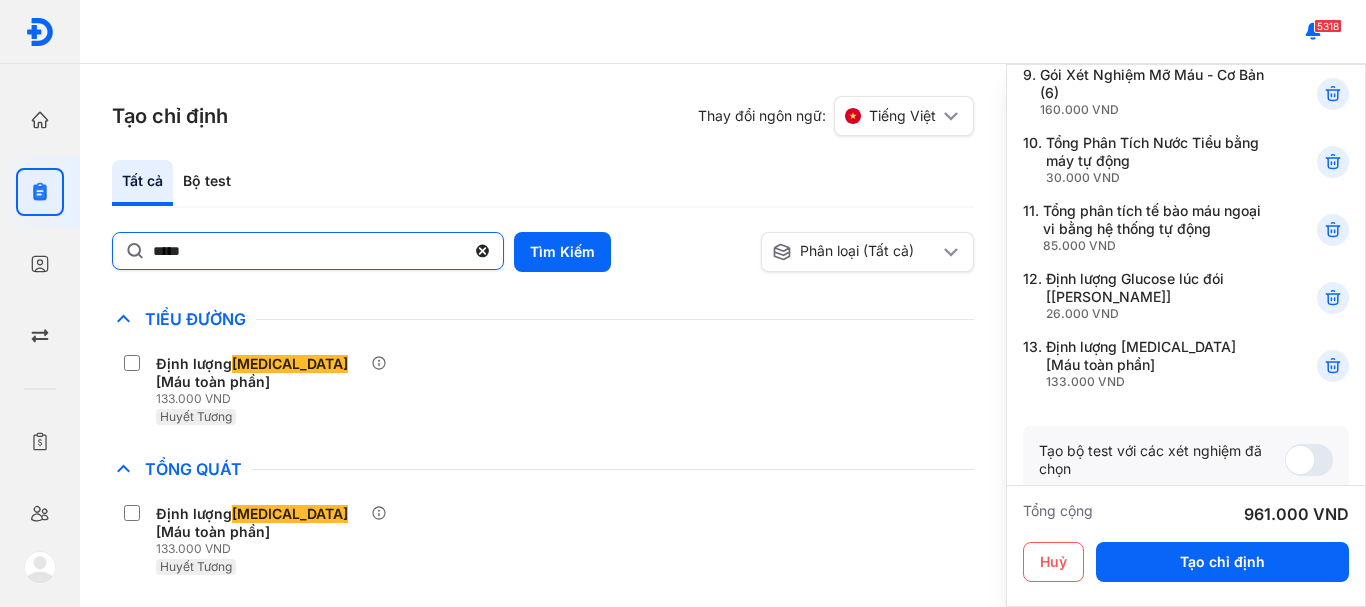 click on "*****" 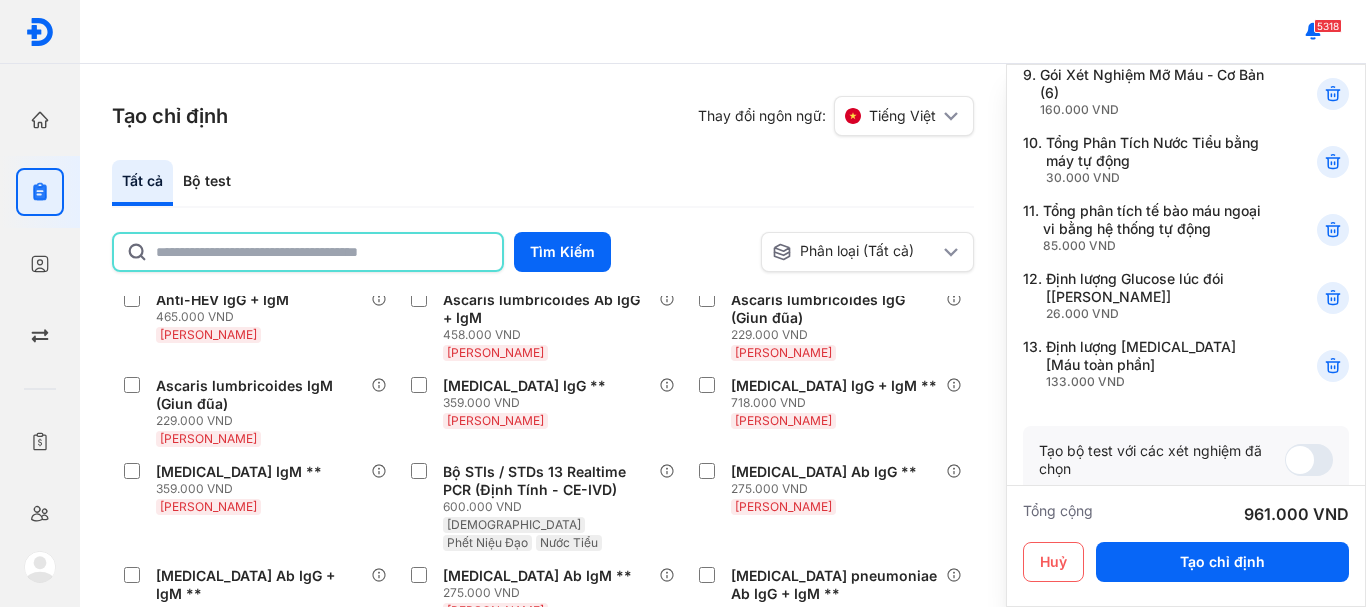 click 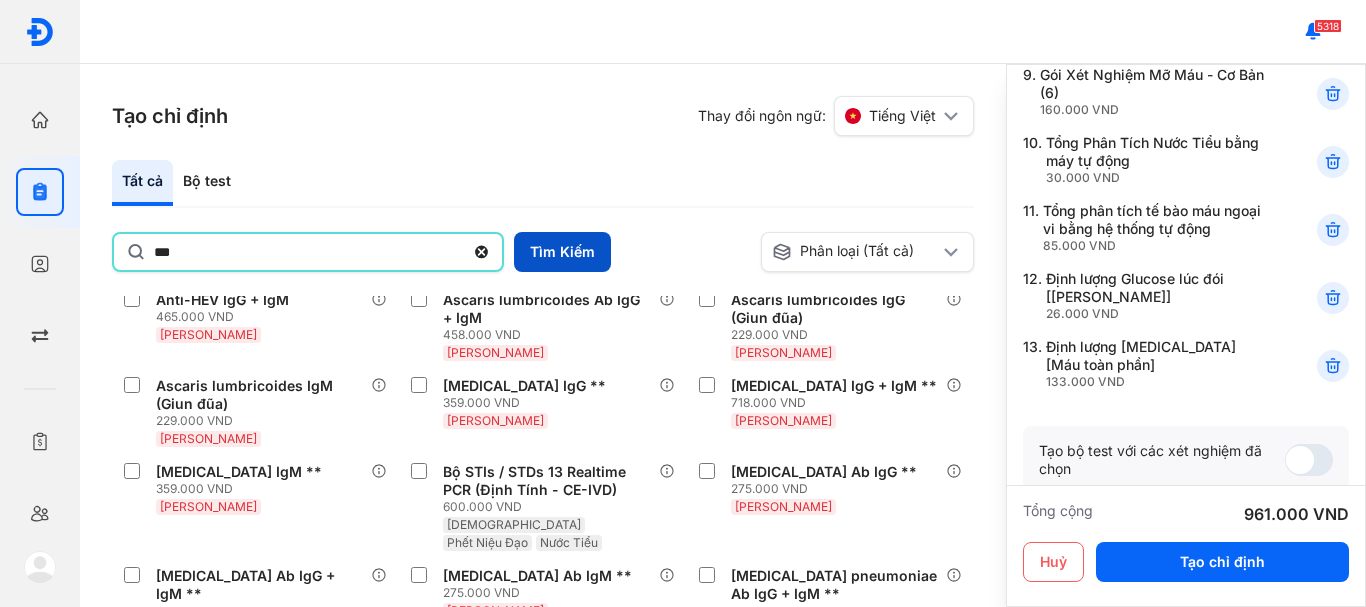 type on "***" 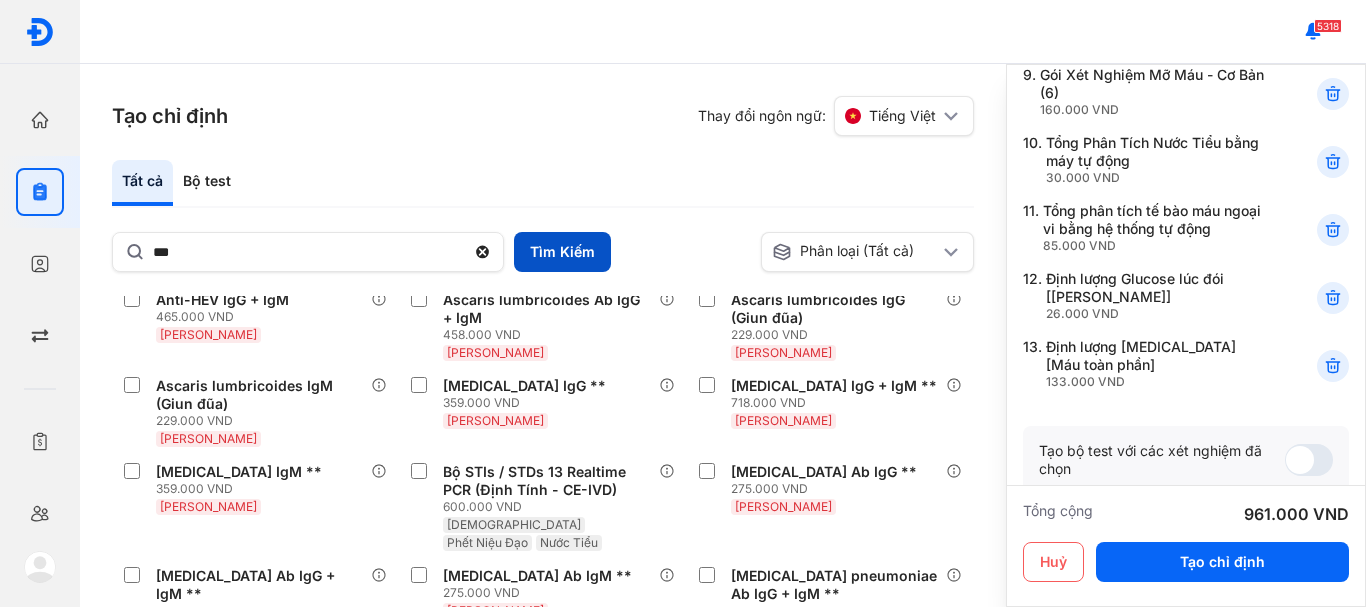 click on "Tìm Kiếm" at bounding box center [562, 252] 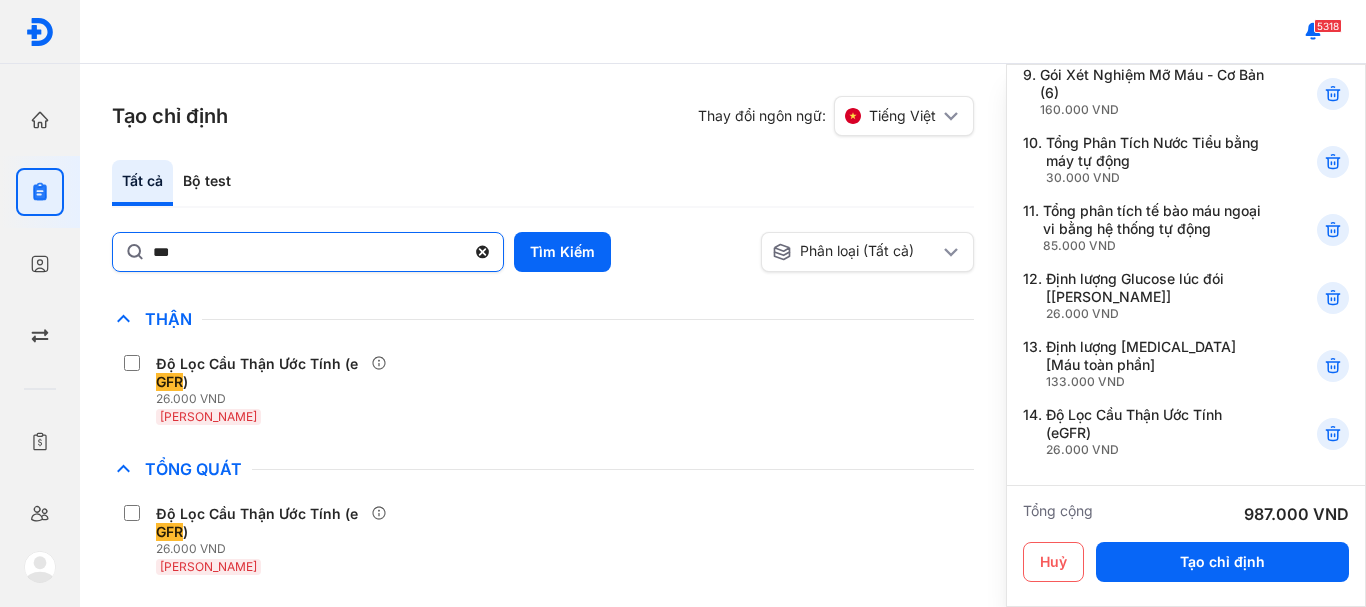 click 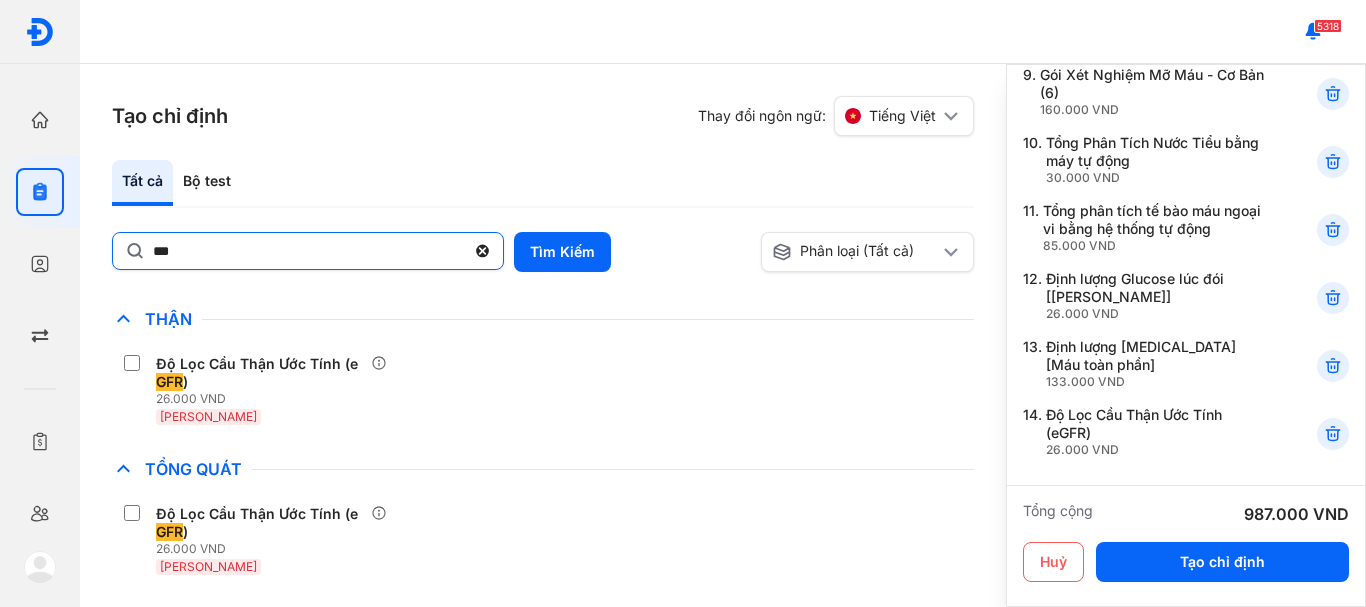 click on "***" 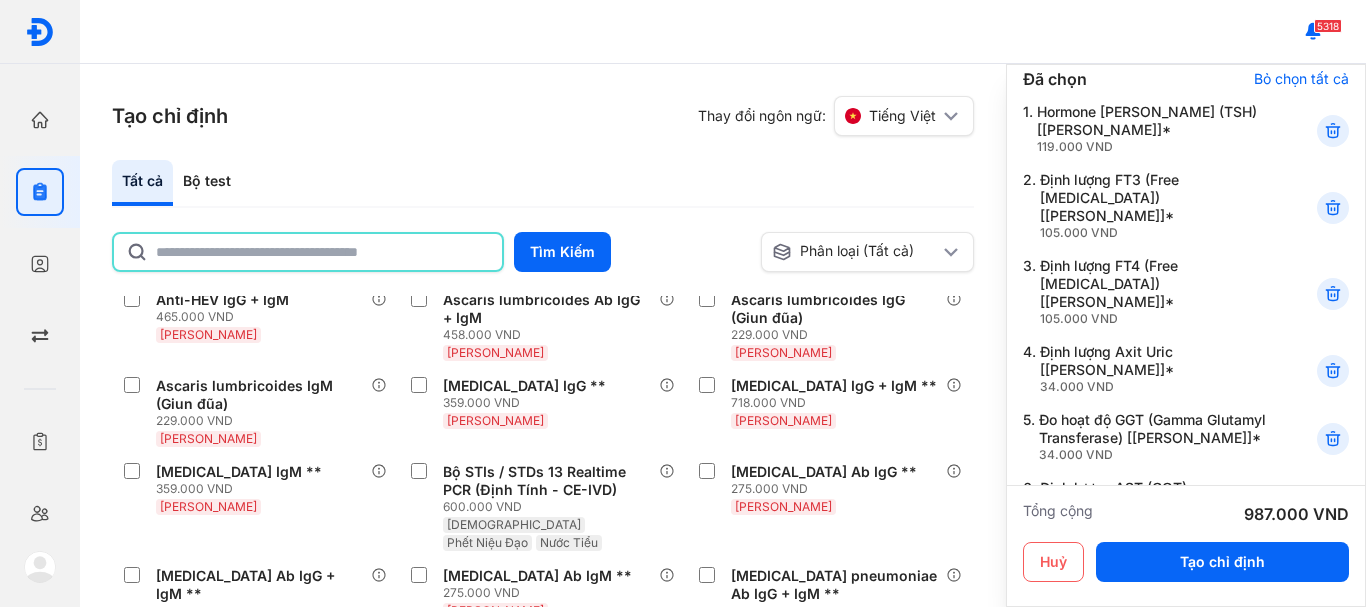 scroll, scrollTop: 200, scrollLeft: 0, axis: vertical 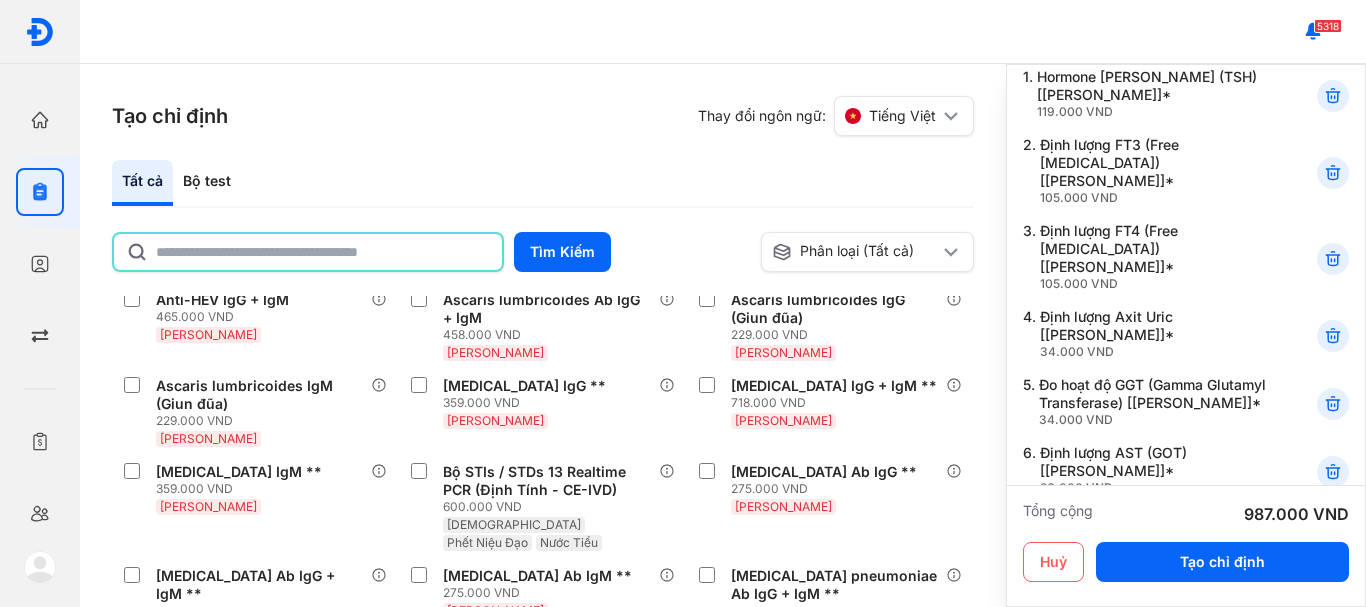 click 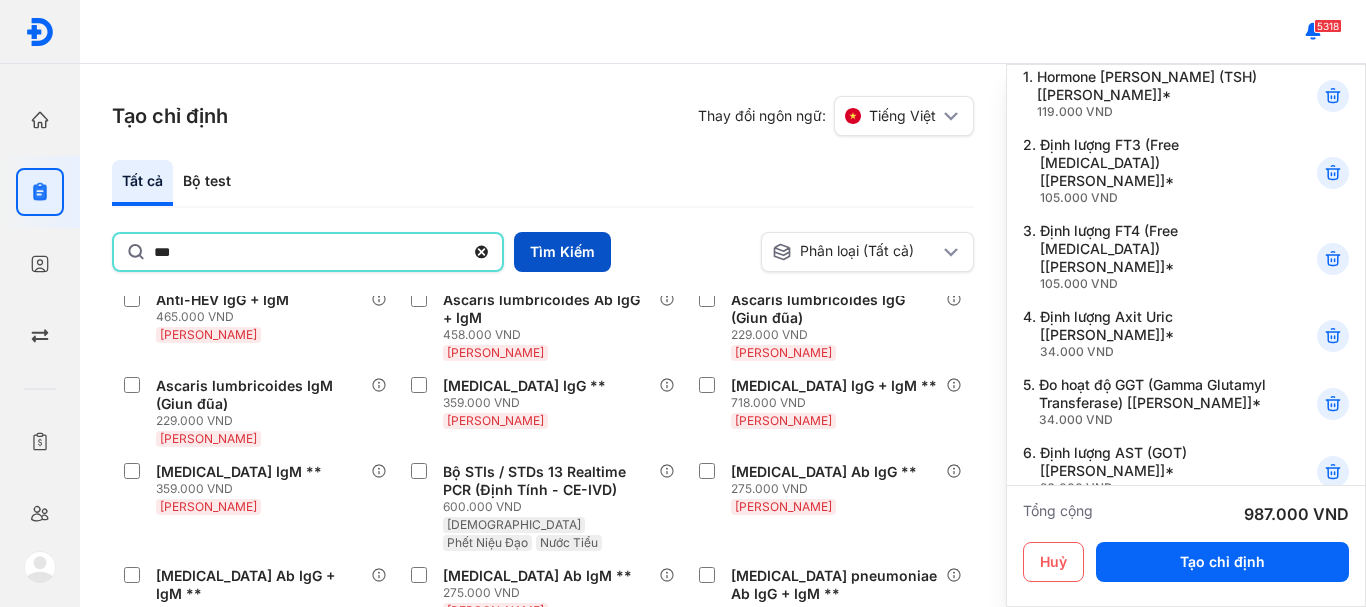 type on "***" 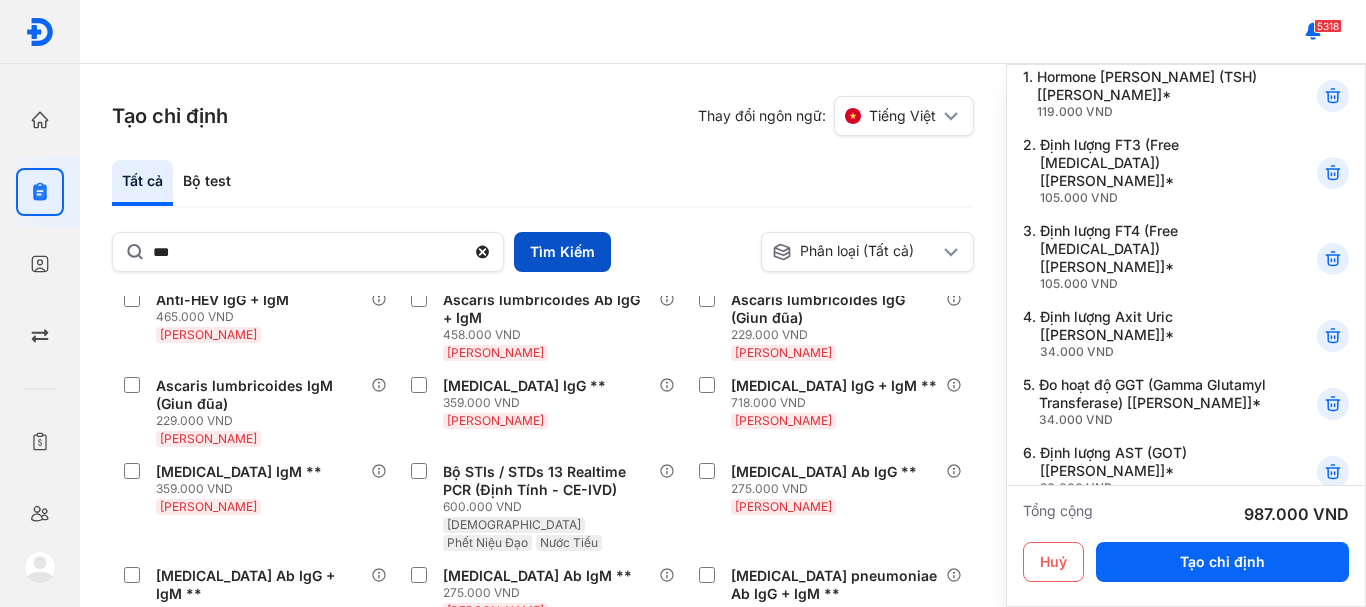 click on "Tìm Kiếm" at bounding box center [562, 252] 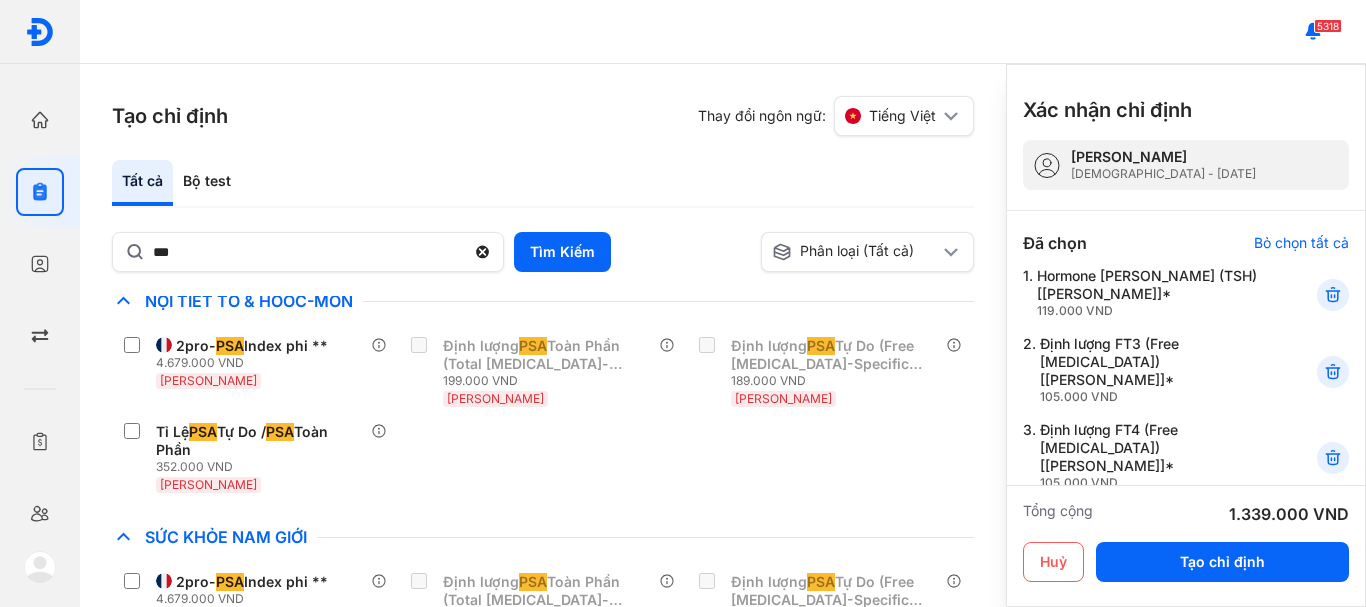 scroll, scrollTop: 0, scrollLeft: 0, axis: both 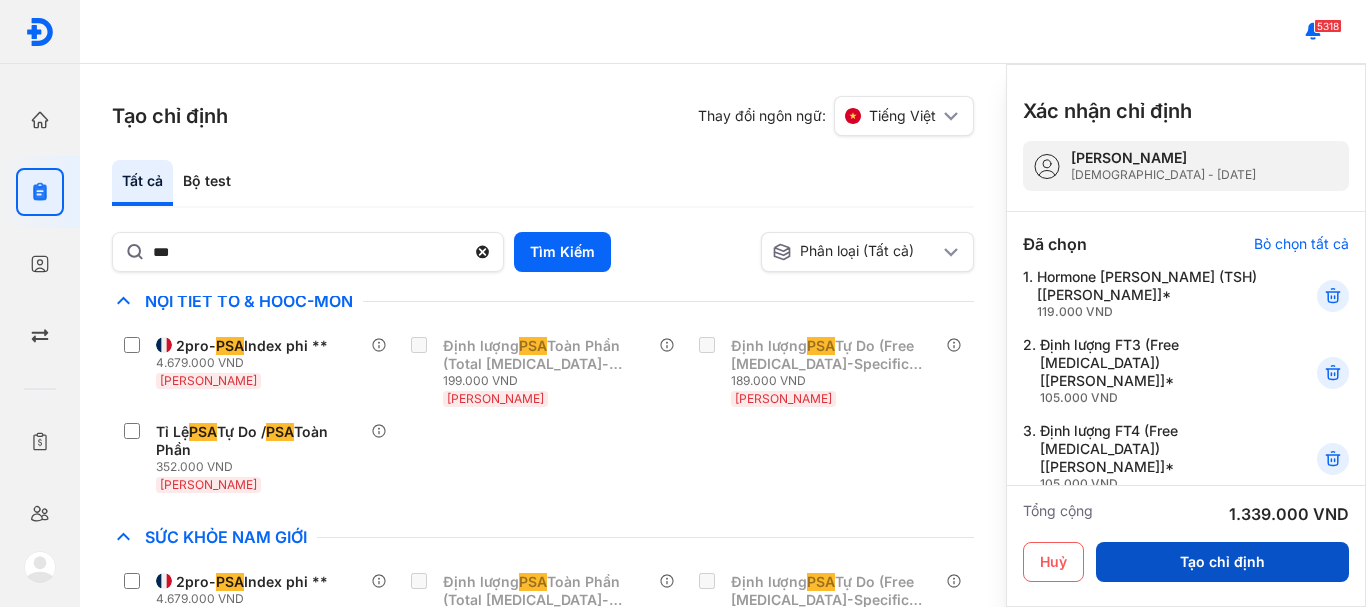 click on "Tạo chỉ định" at bounding box center (1222, 562) 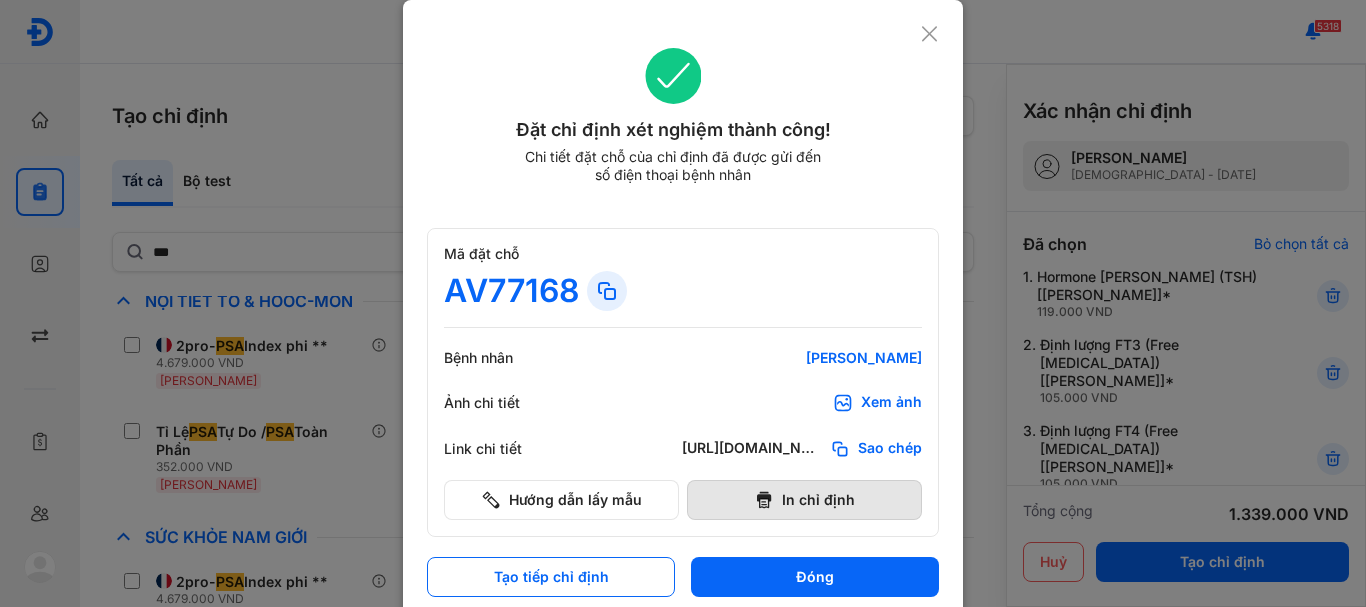 click on "In chỉ định" at bounding box center [804, 500] 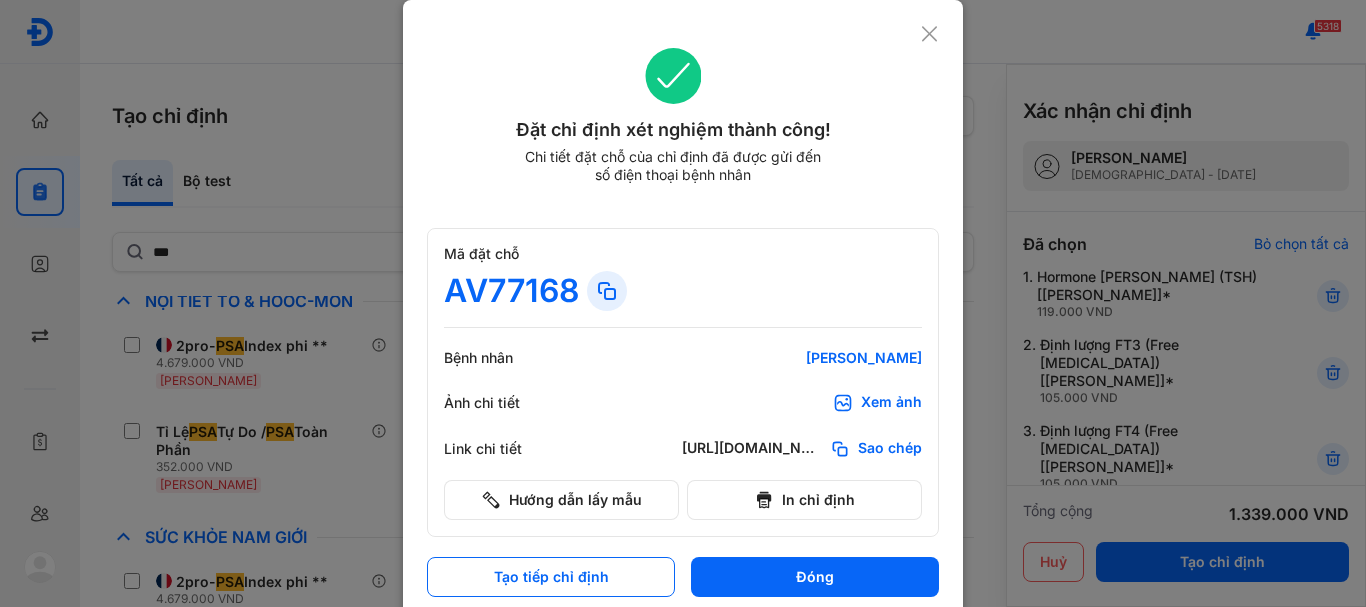 scroll, scrollTop: 0, scrollLeft: 0, axis: both 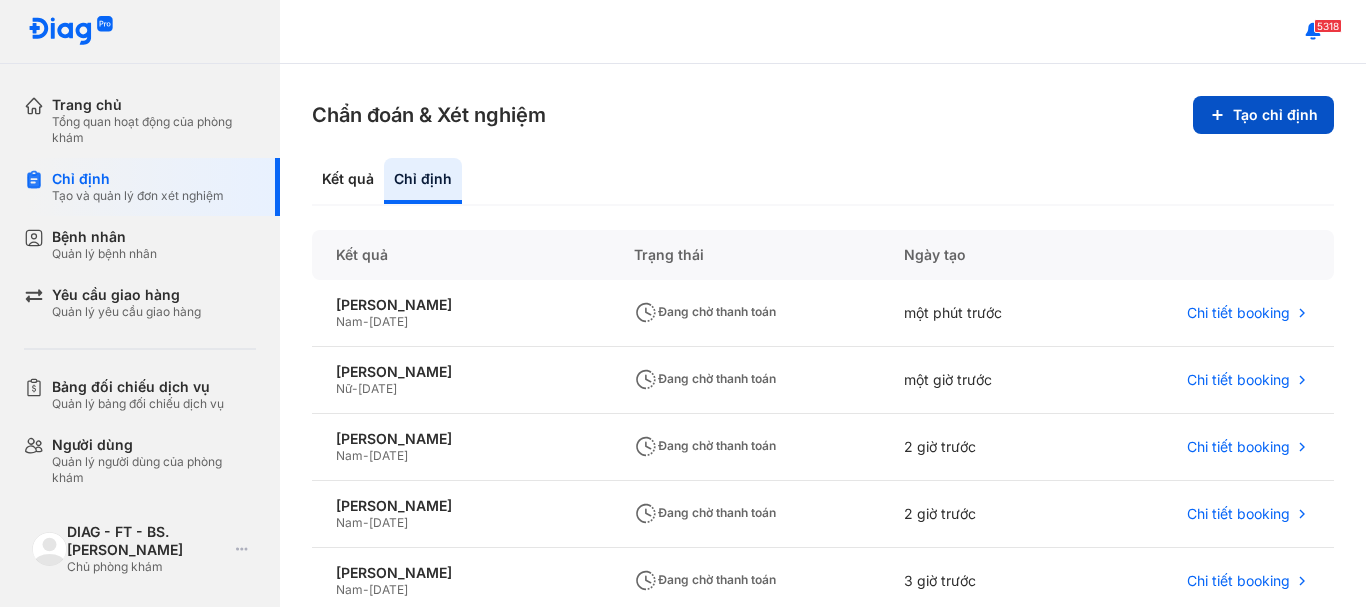 click on "Tạo chỉ định" at bounding box center (1263, 115) 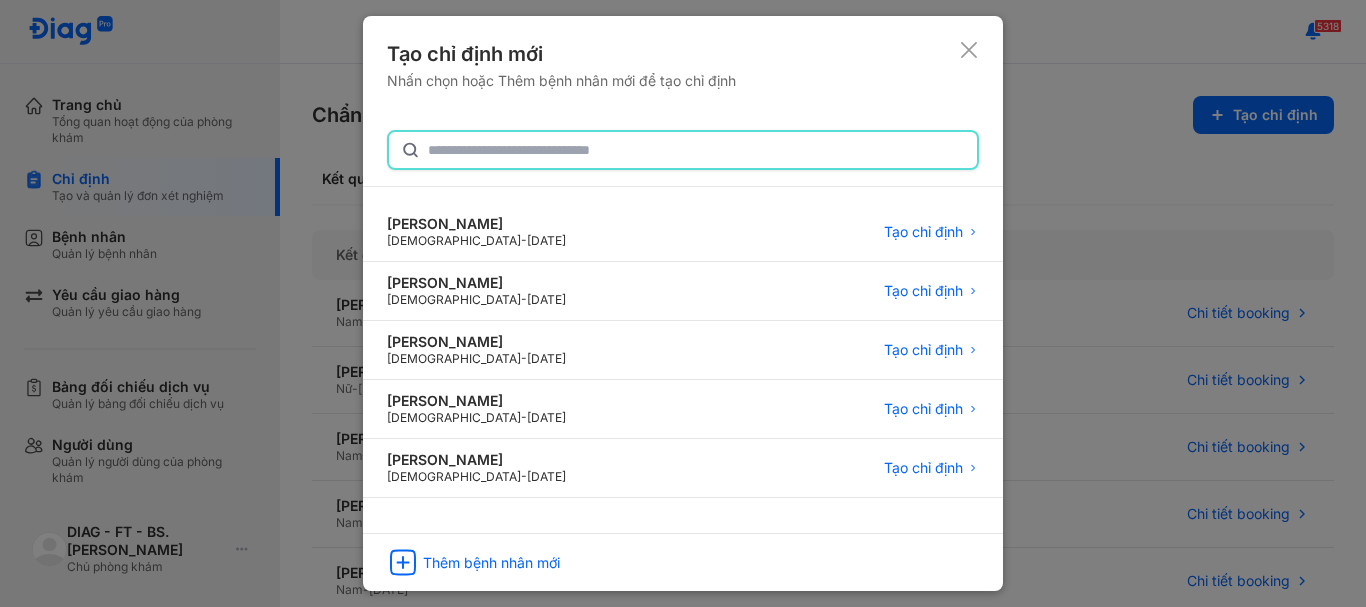 click 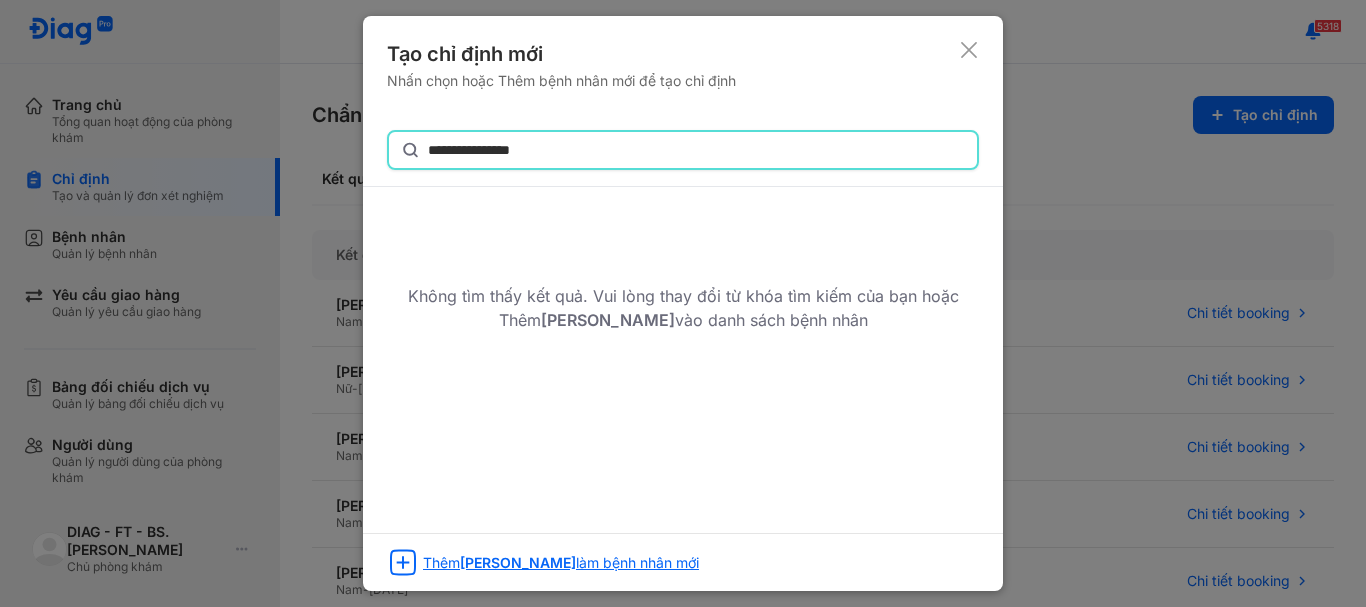 type on "**********" 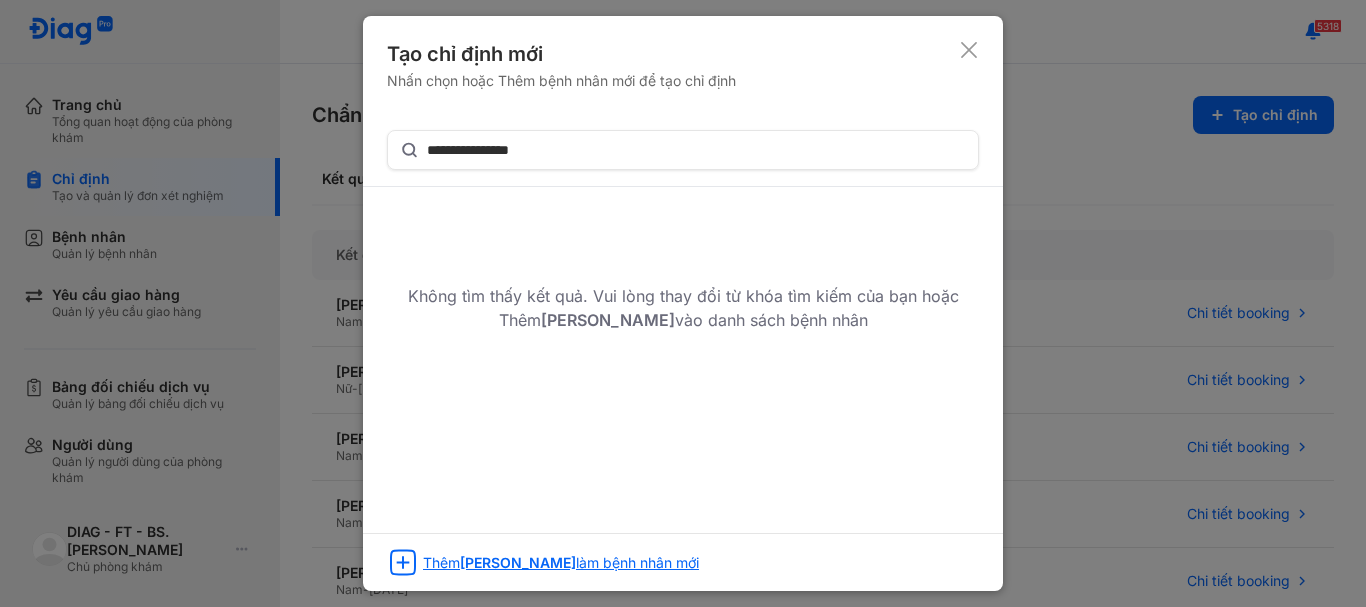 click on "NGUYỄN VĂN XƯƠNG" at bounding box center (518, 562) 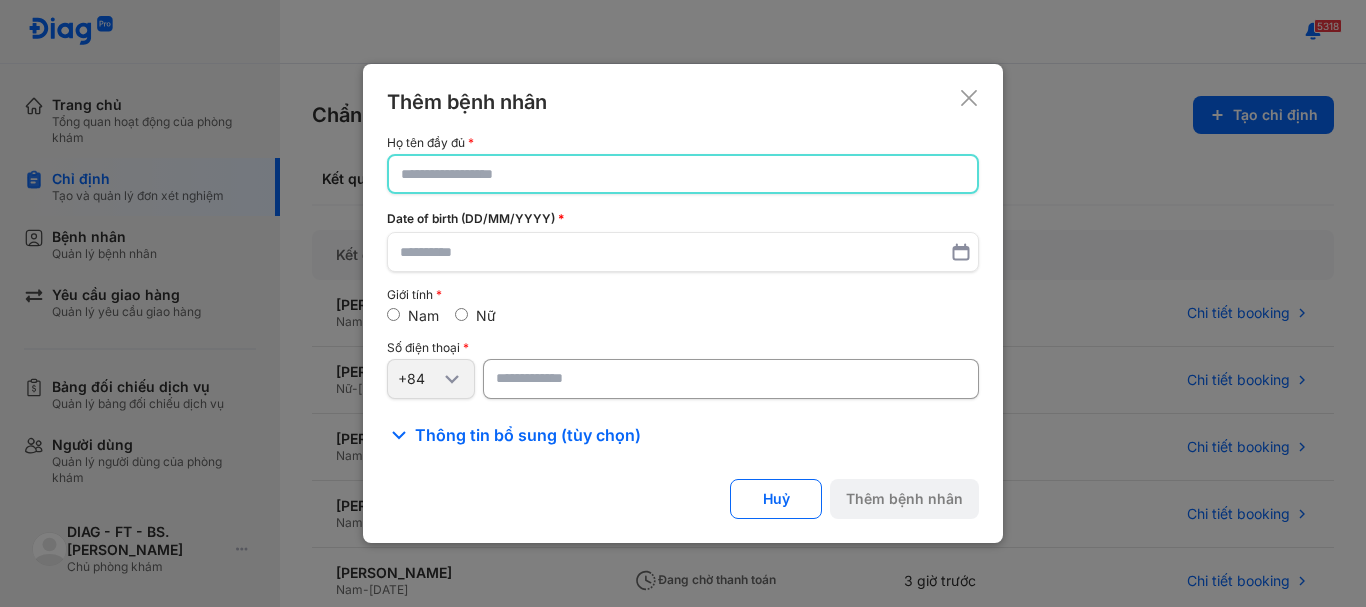 click 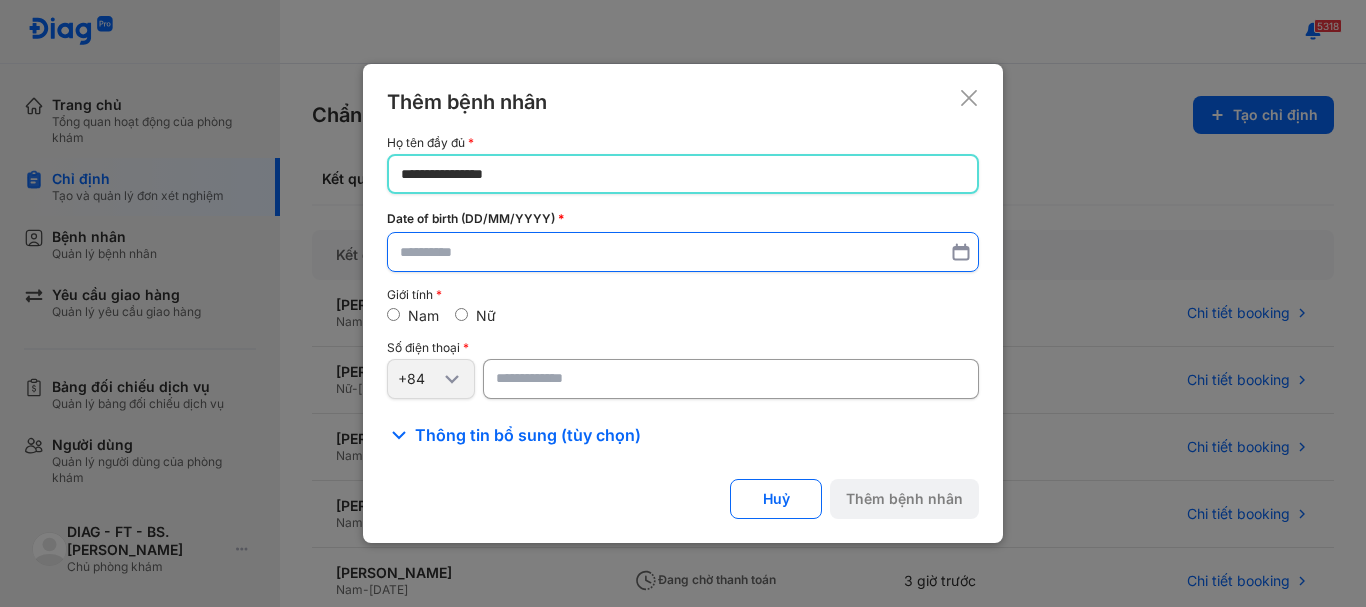 type on "**********" 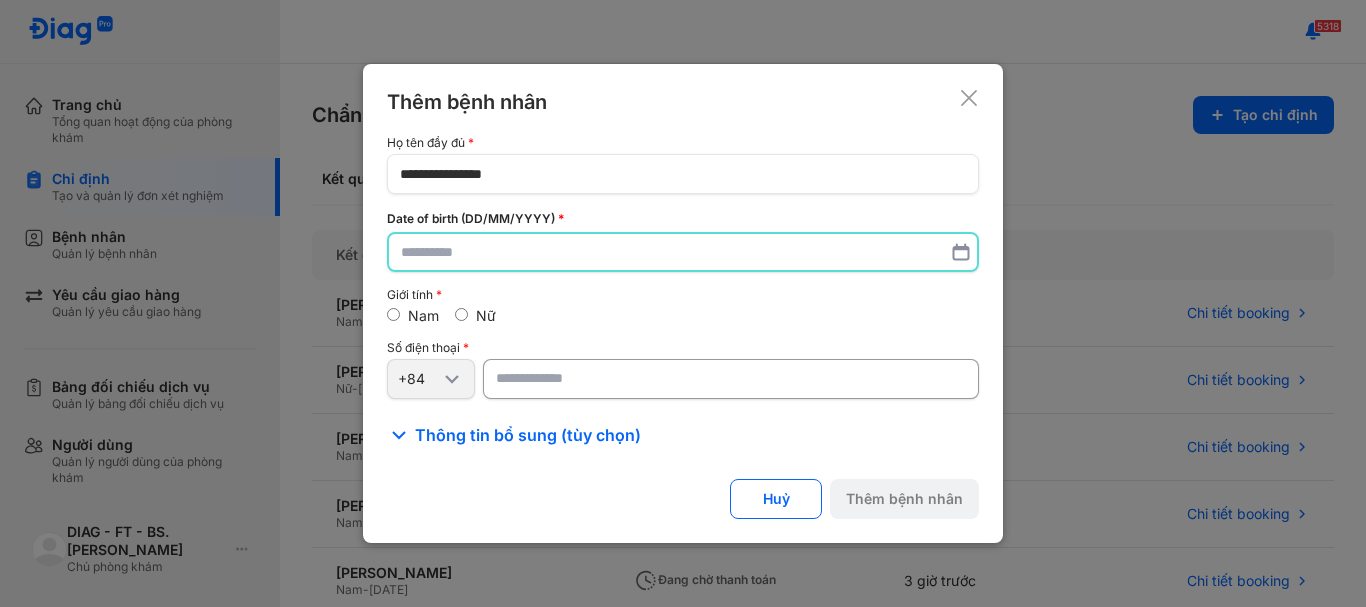 click at bounding box center (683, 252) 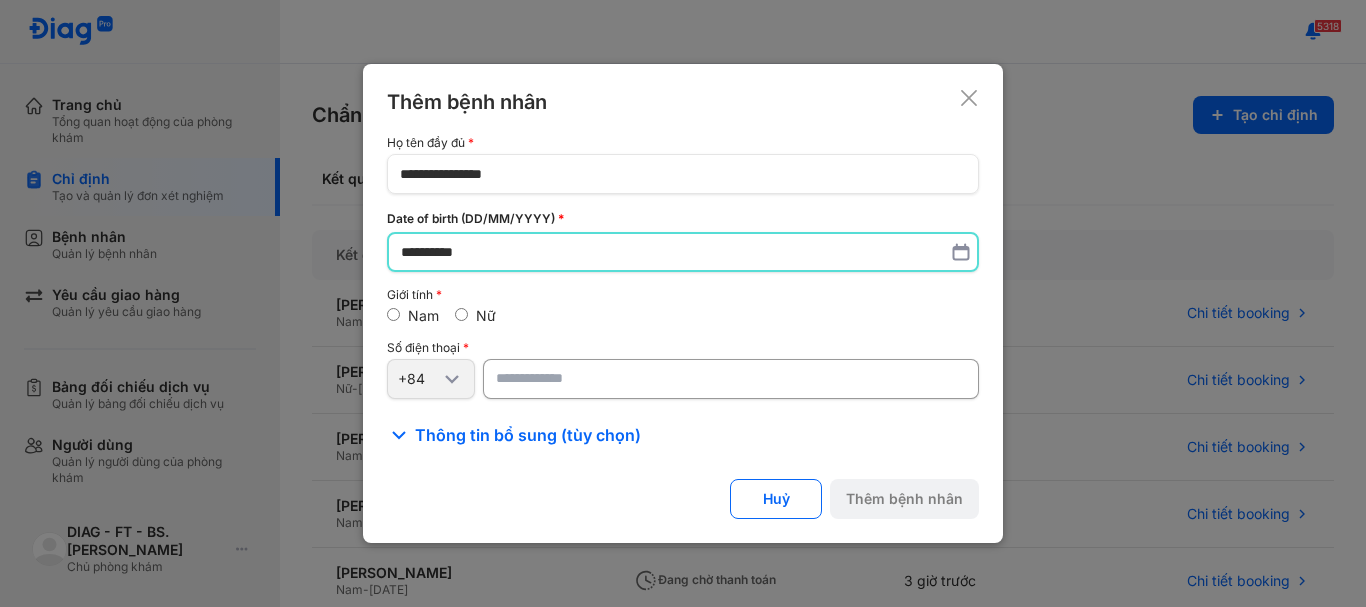type on "**********" 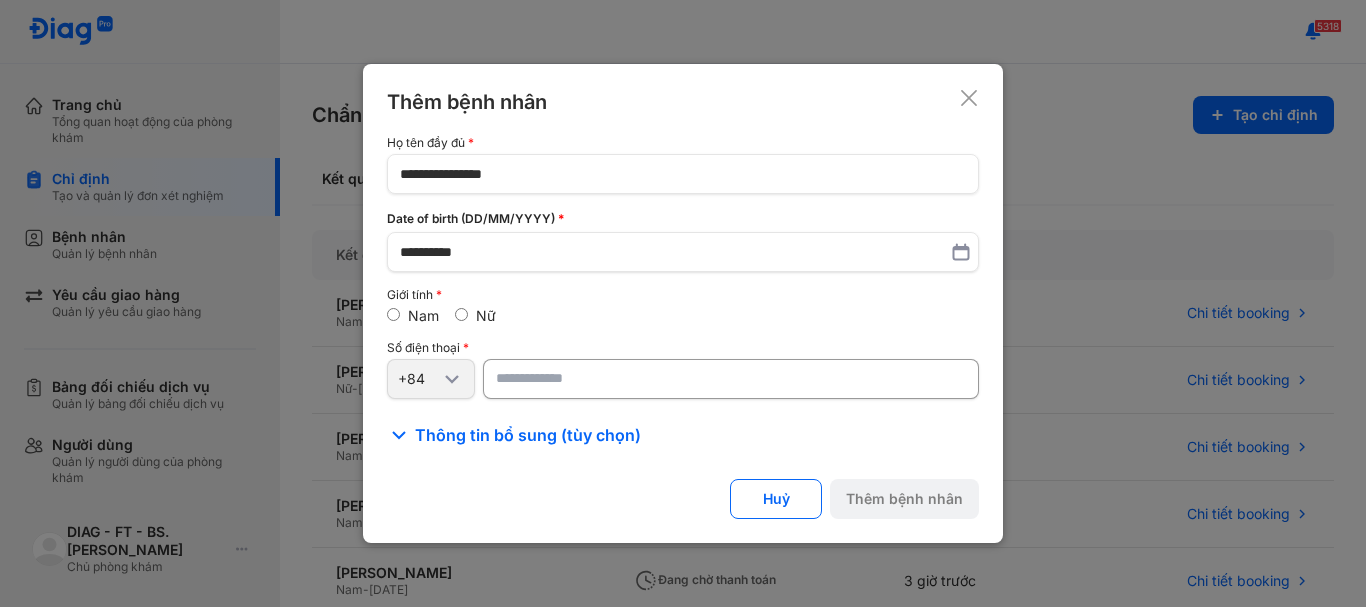 click at bounding box center [731, 379] 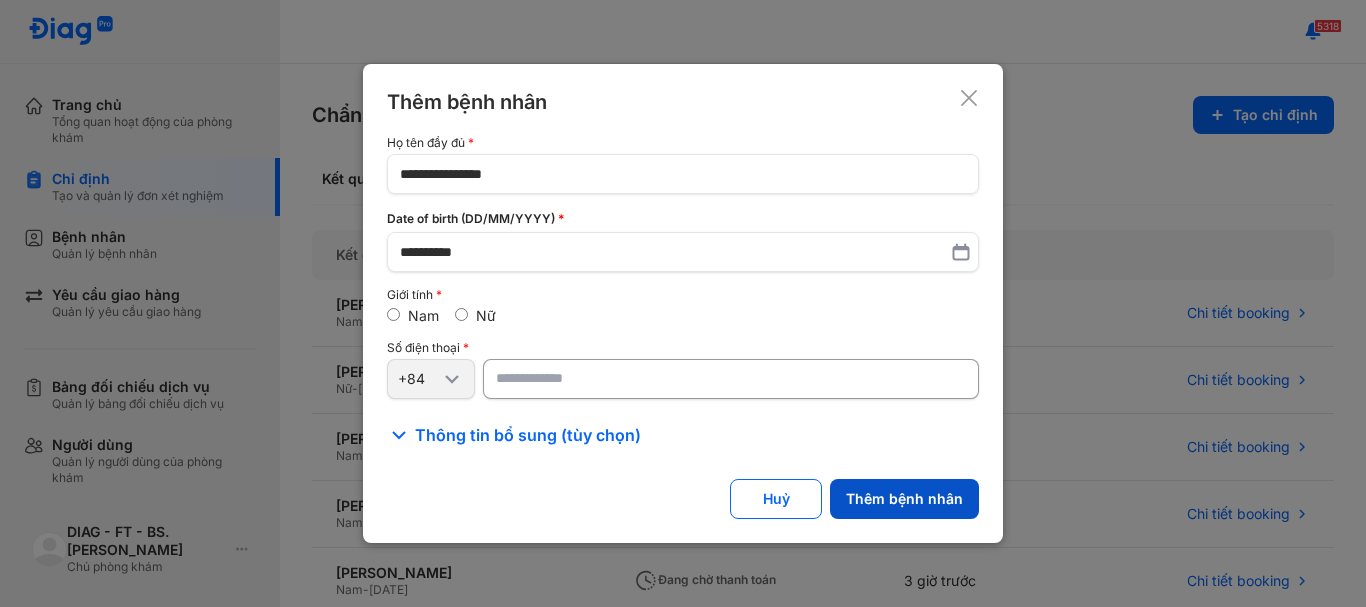 type on "**********" 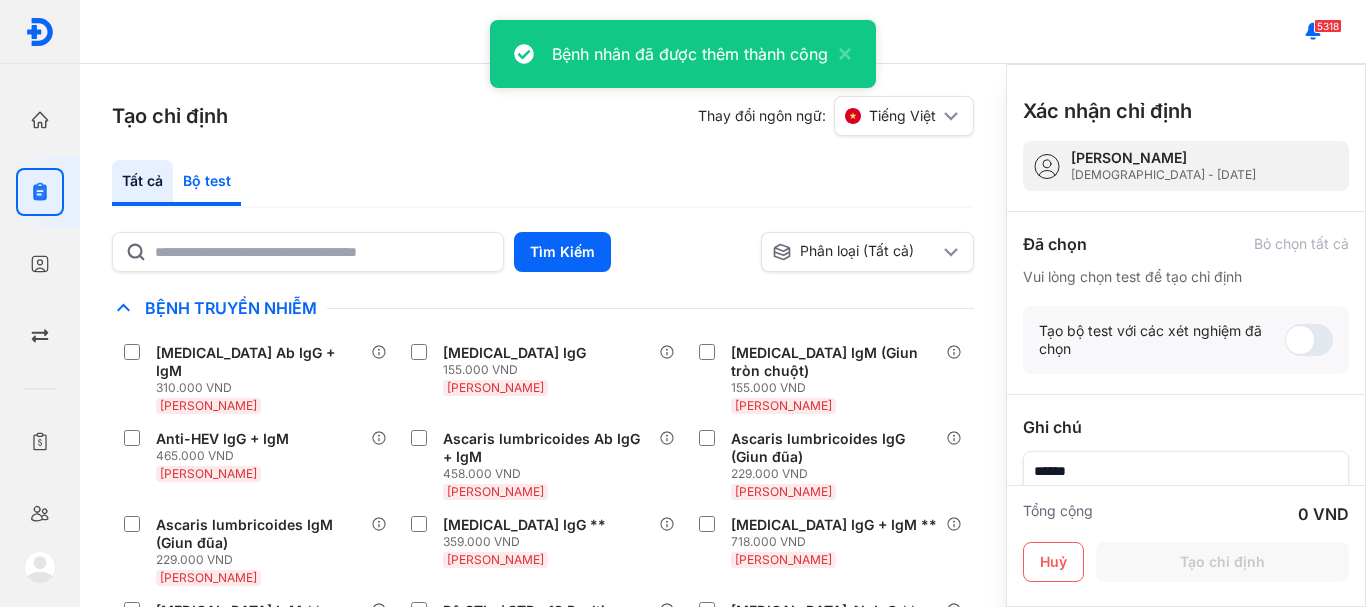 click on "Tất cả Bộ test" at bounding box center (543, 184) 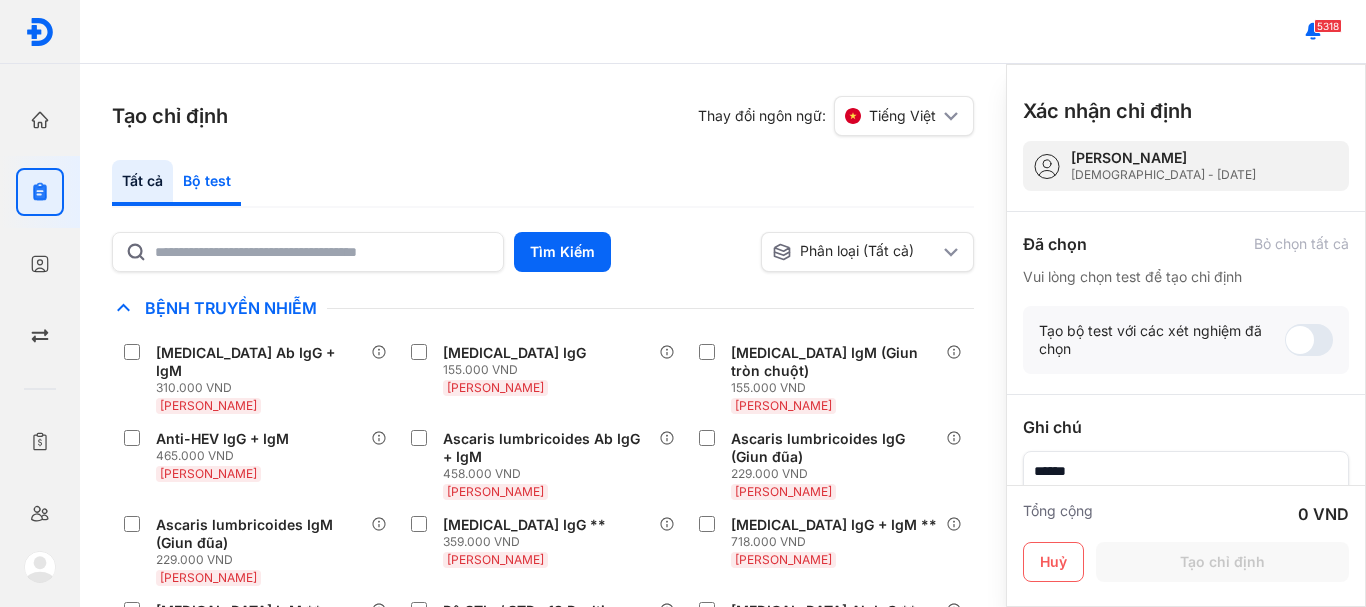 click on "Bộ test" 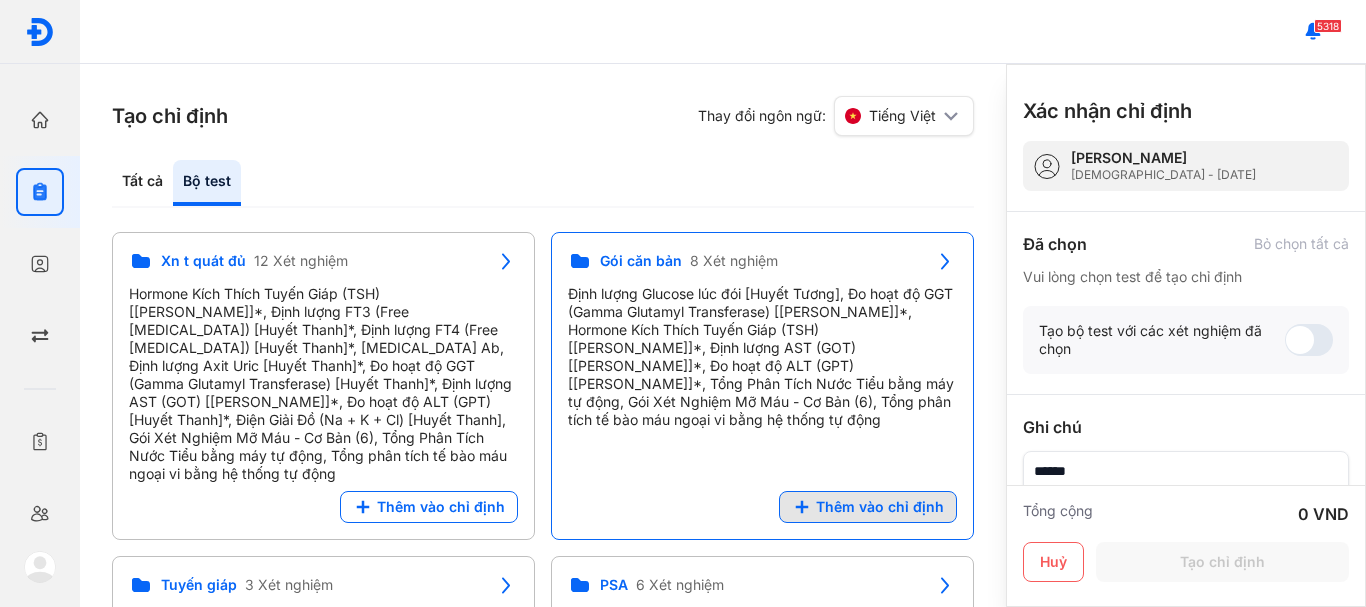 click on "Thêm vào chỉ định" 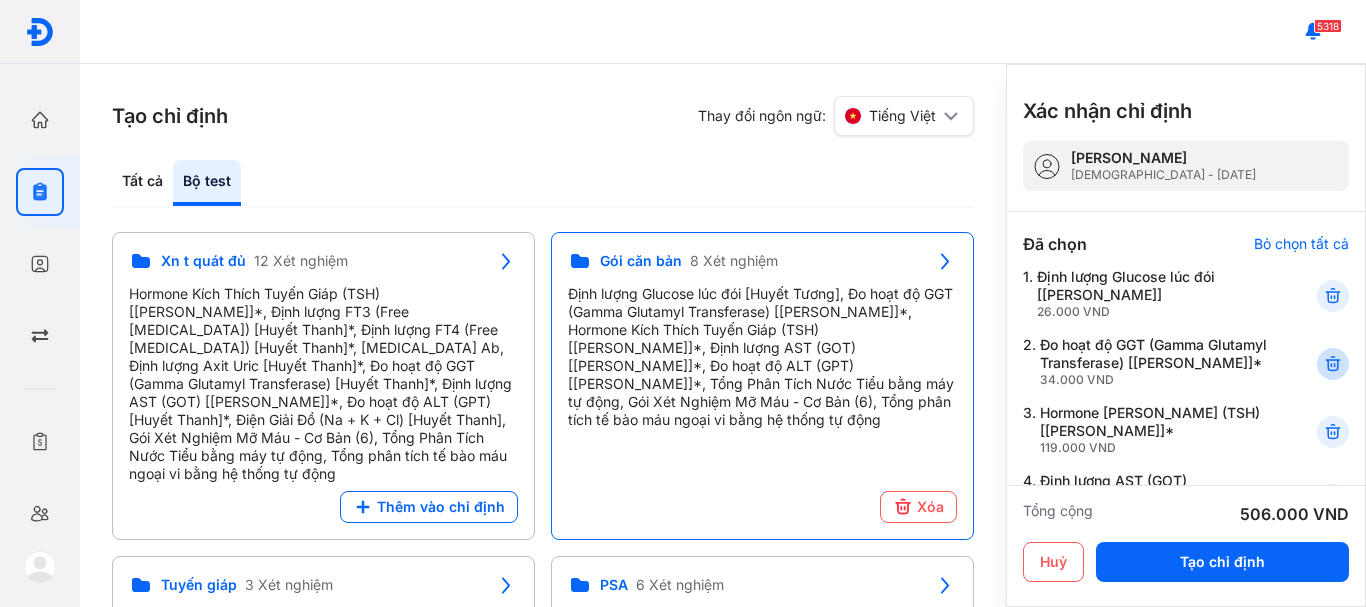 click 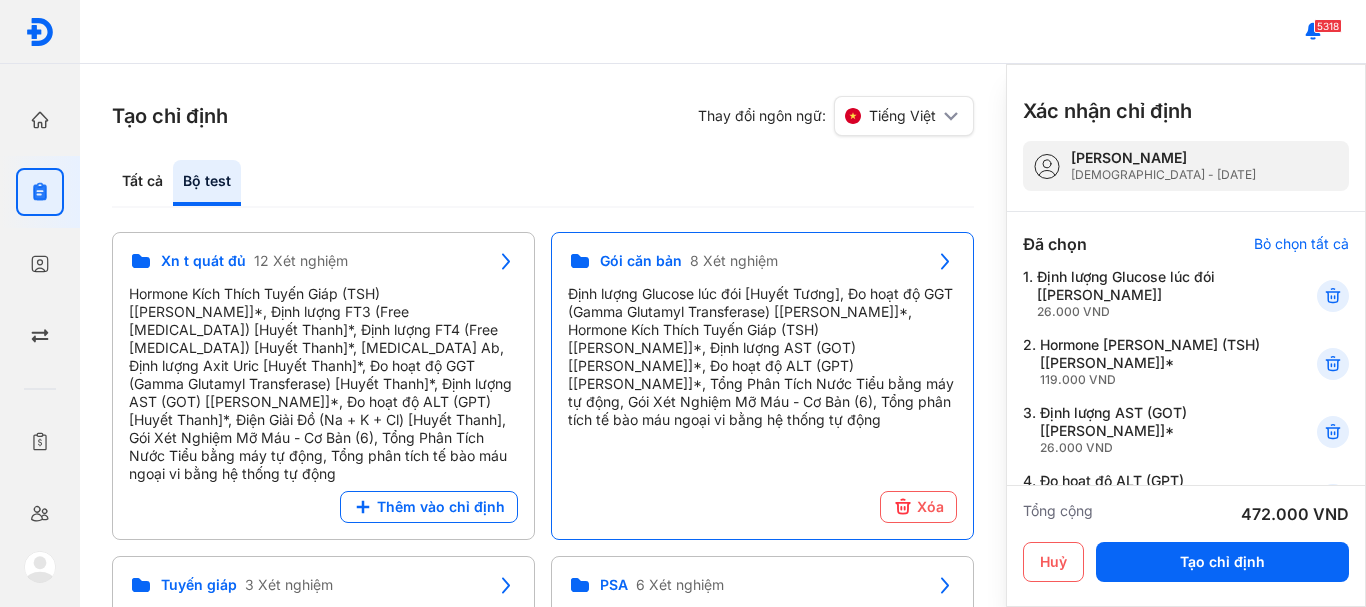 click 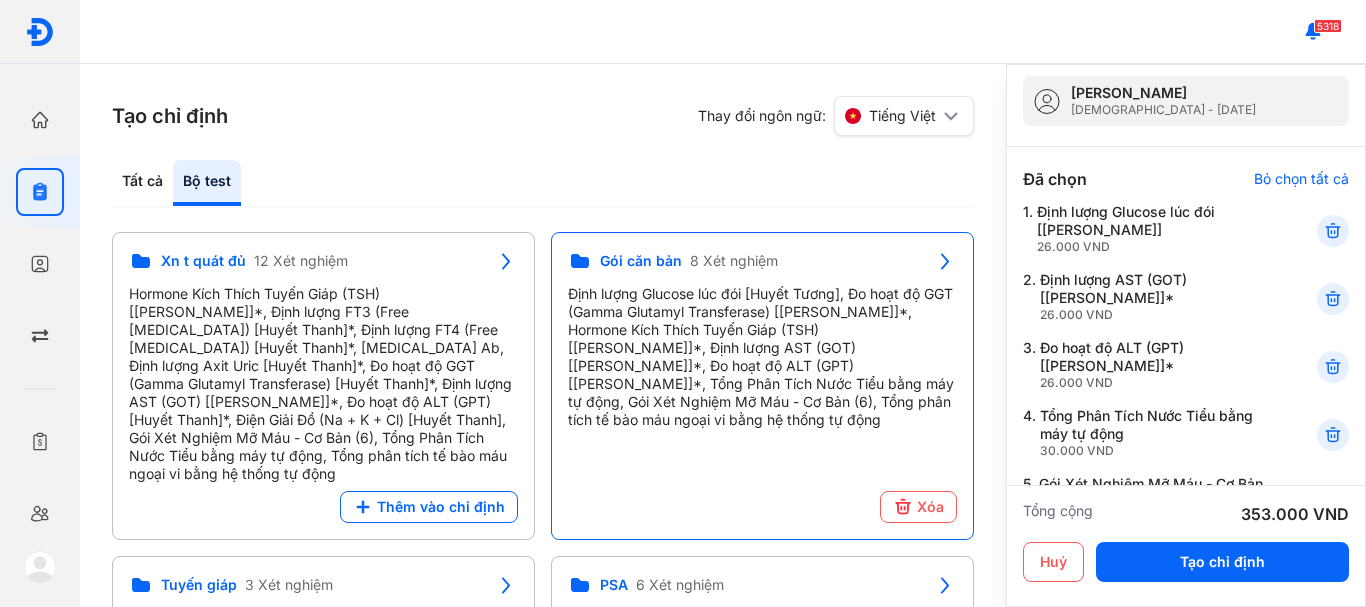 scroll, scrollTop: 100, scrollLeft: 0, axis: vertical 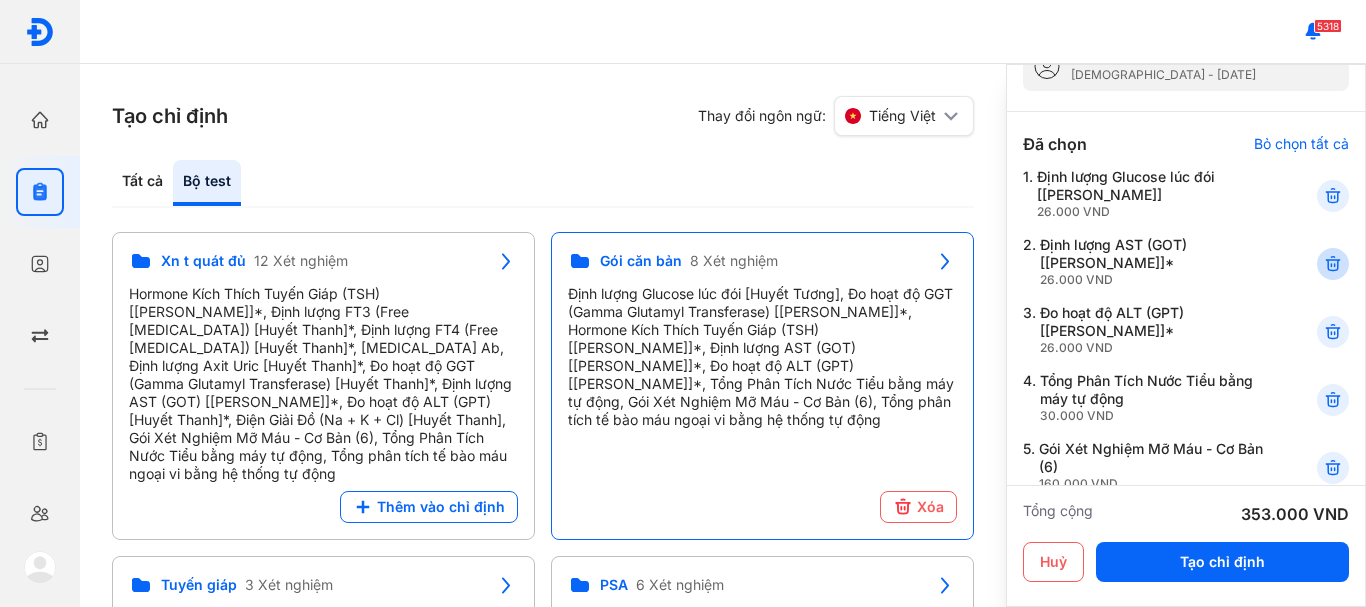 click 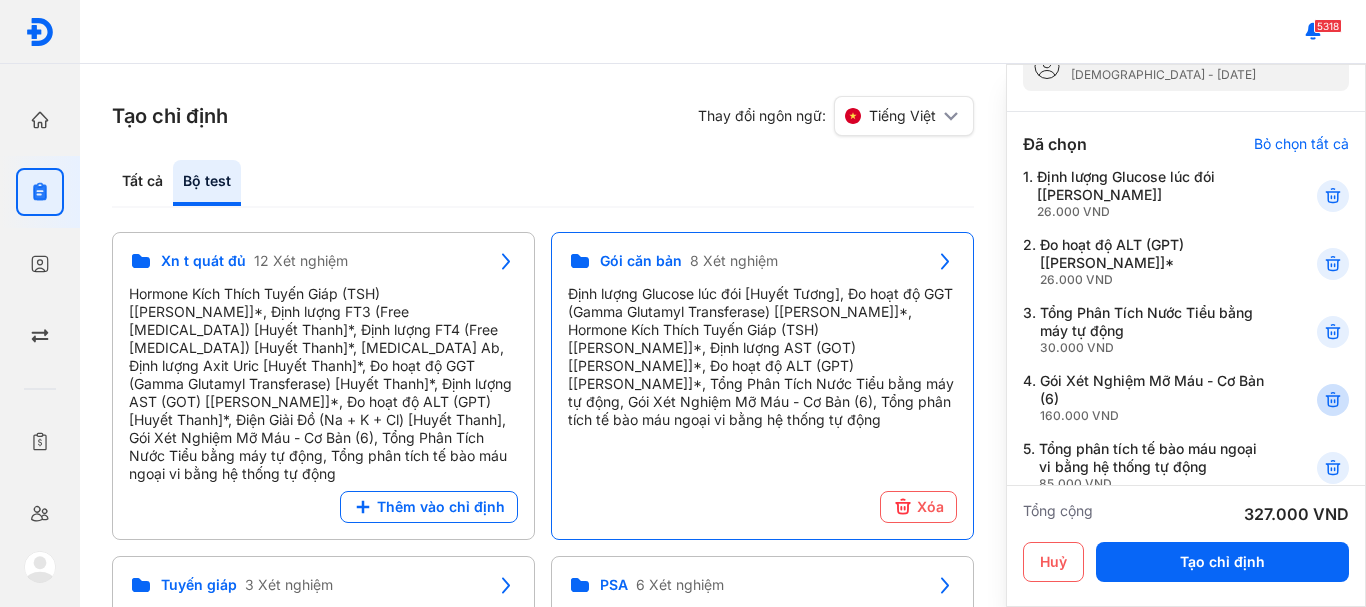 click 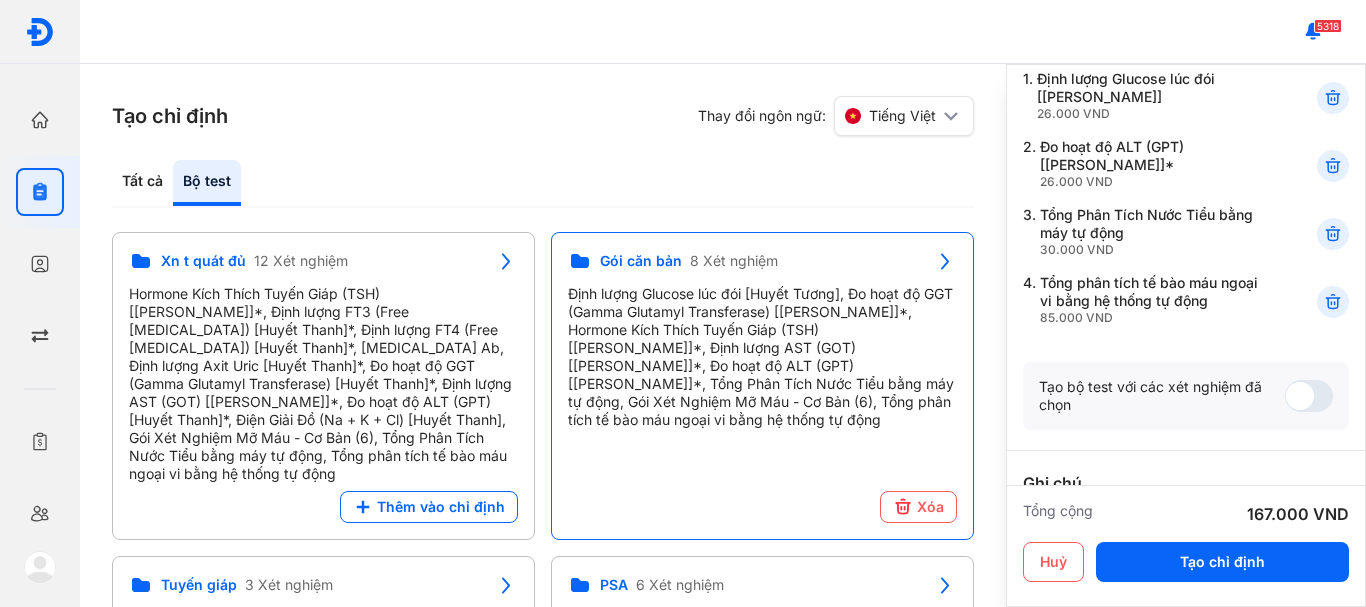 scroll, scrollTop: 200, scrollLeft: 0, axis: vertical 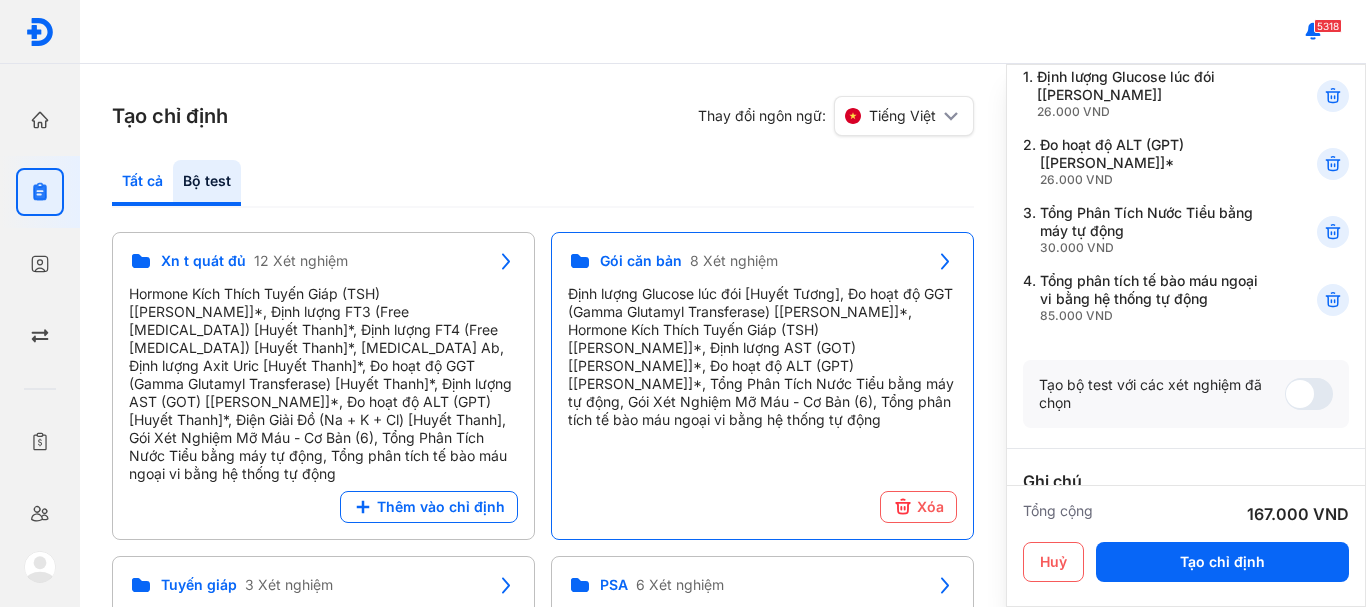 click on "Tất cả" 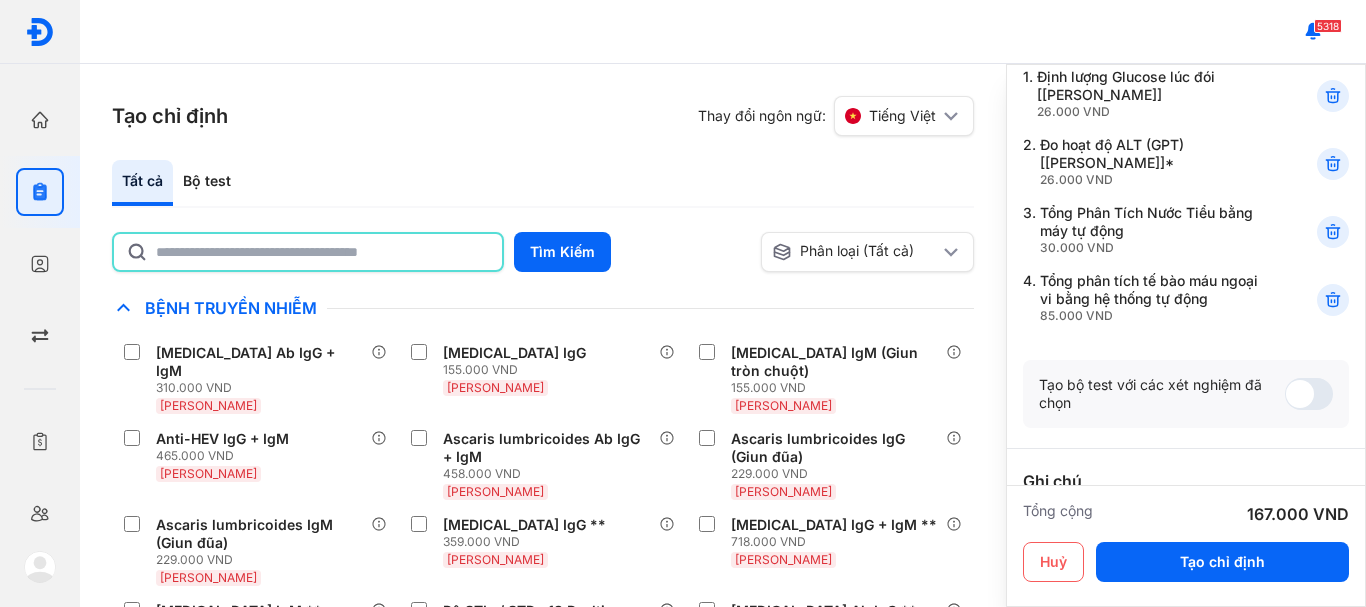 click 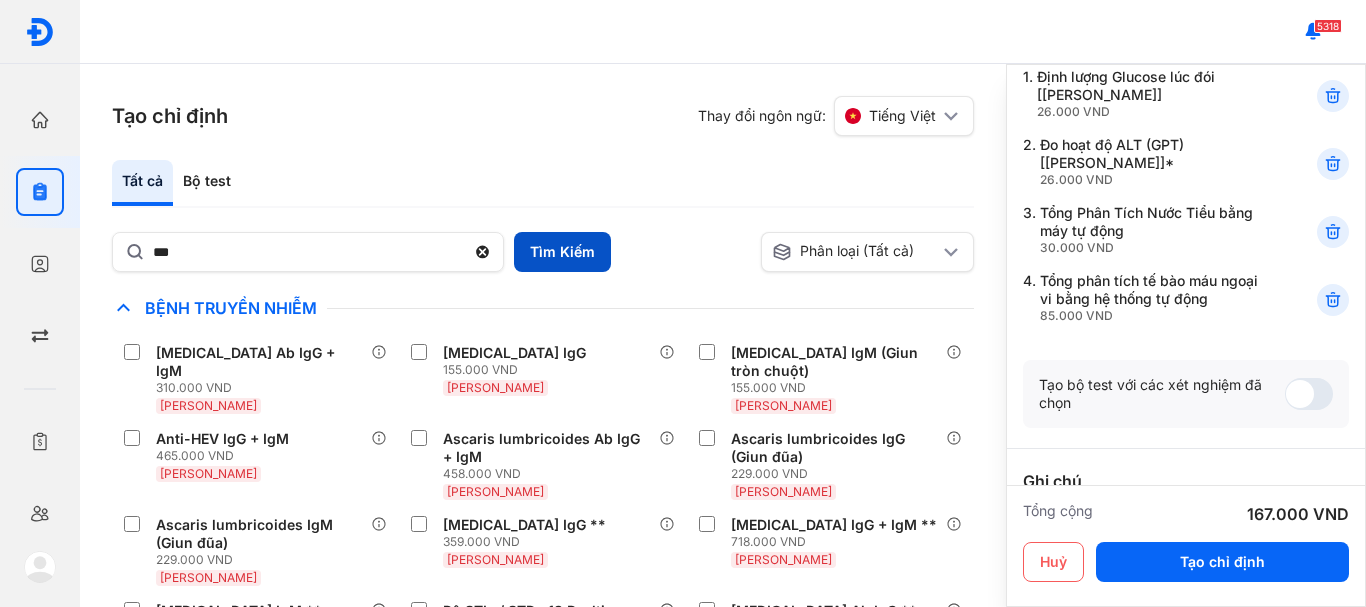 click on "Tìm Kiếm" at bounding box center (562, 252) 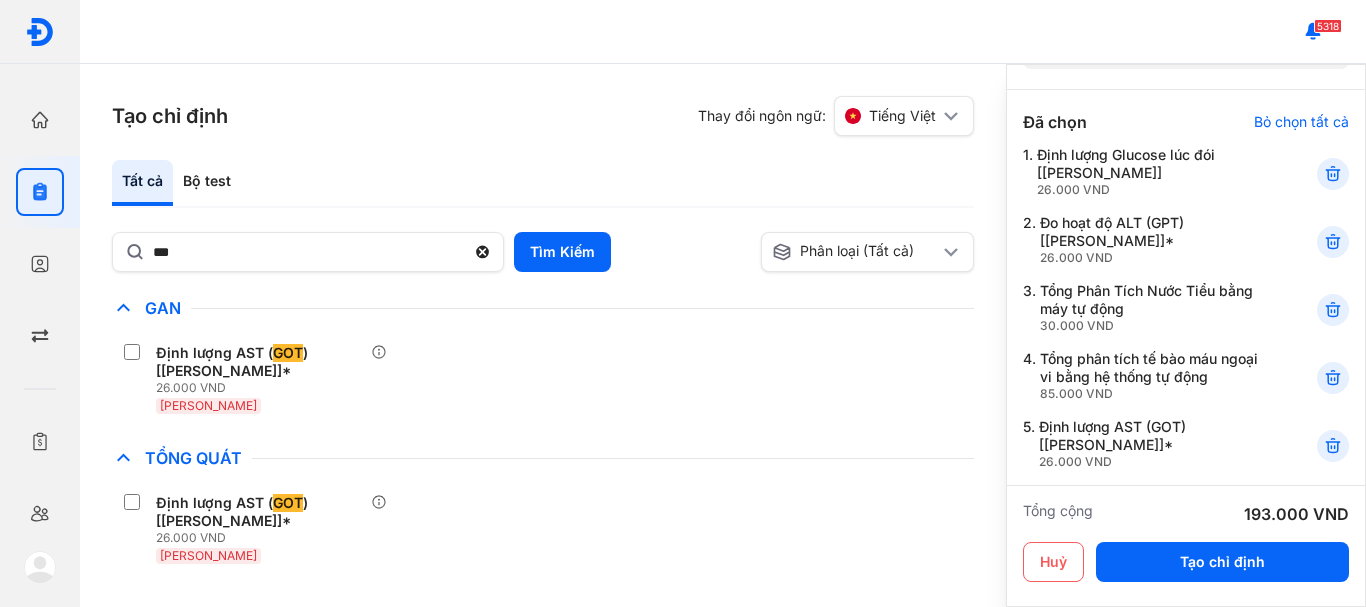 scroll, scrollTop: 100, scrollLeft: 0, axis: vertical 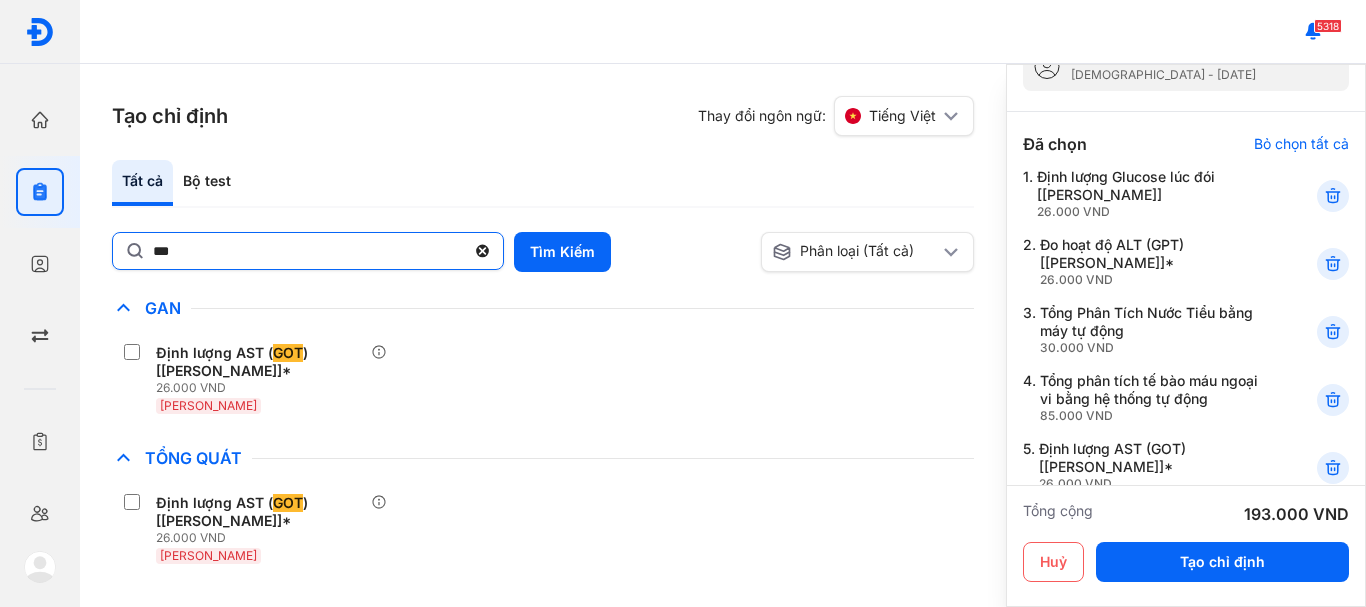 click on "***" 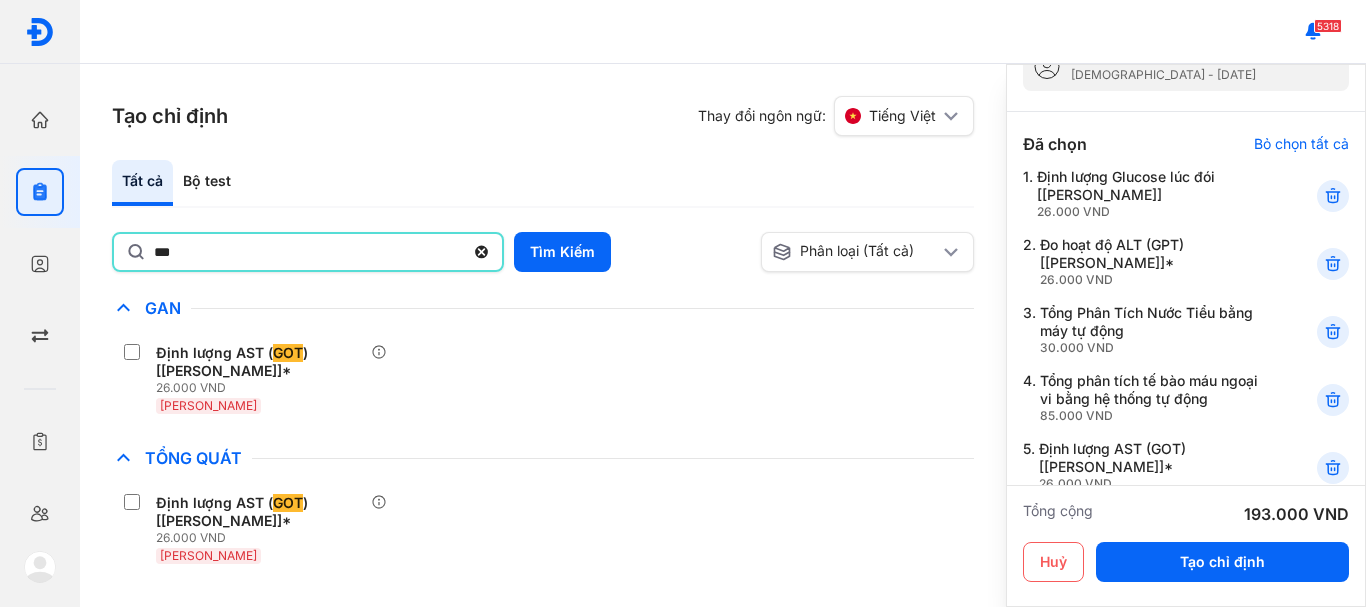 click on "***" 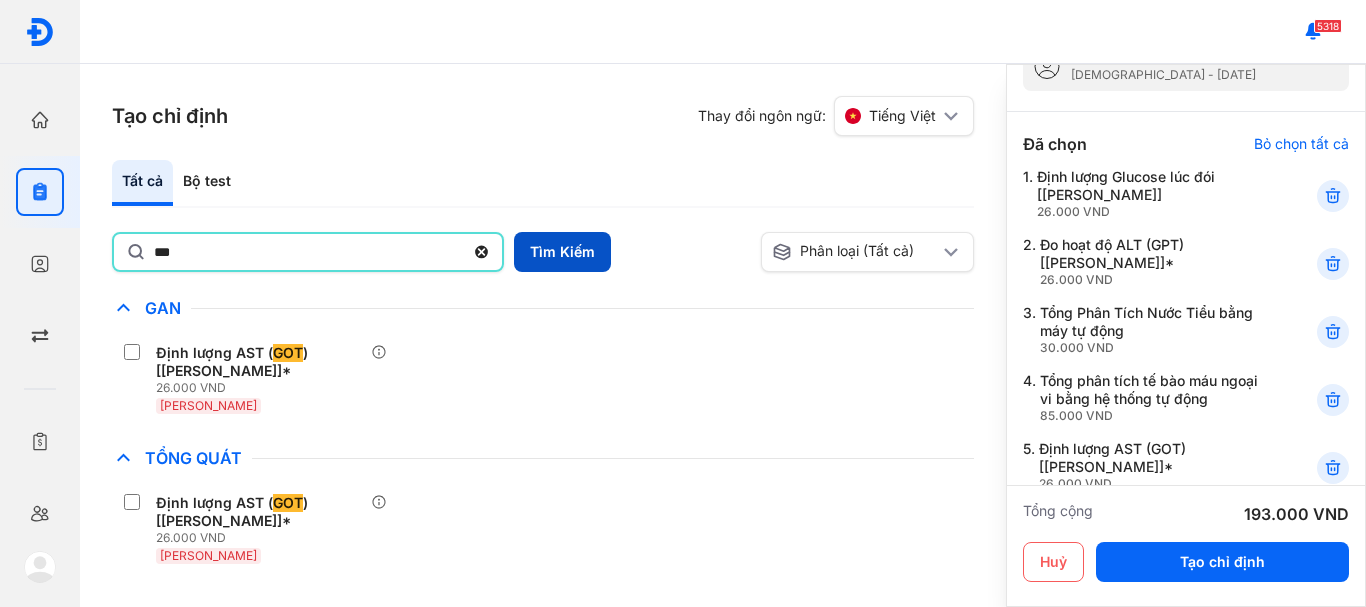 type on "***" 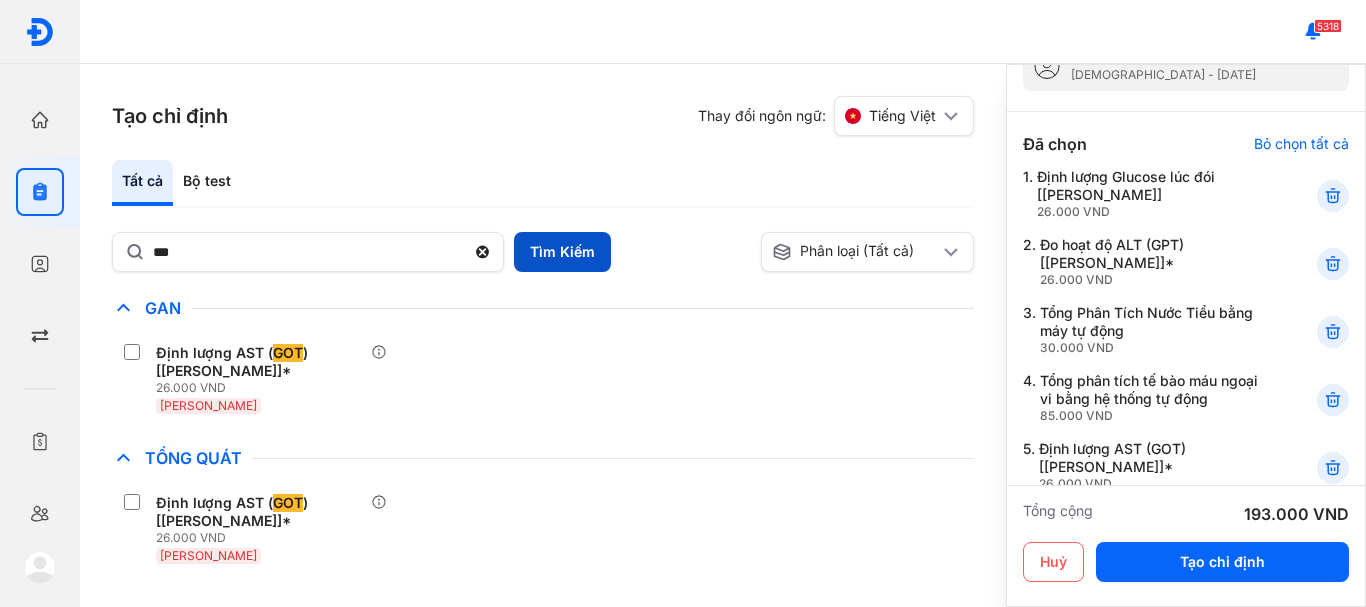 click on "Tìm Kiếm" at bounding box center [562, 252] 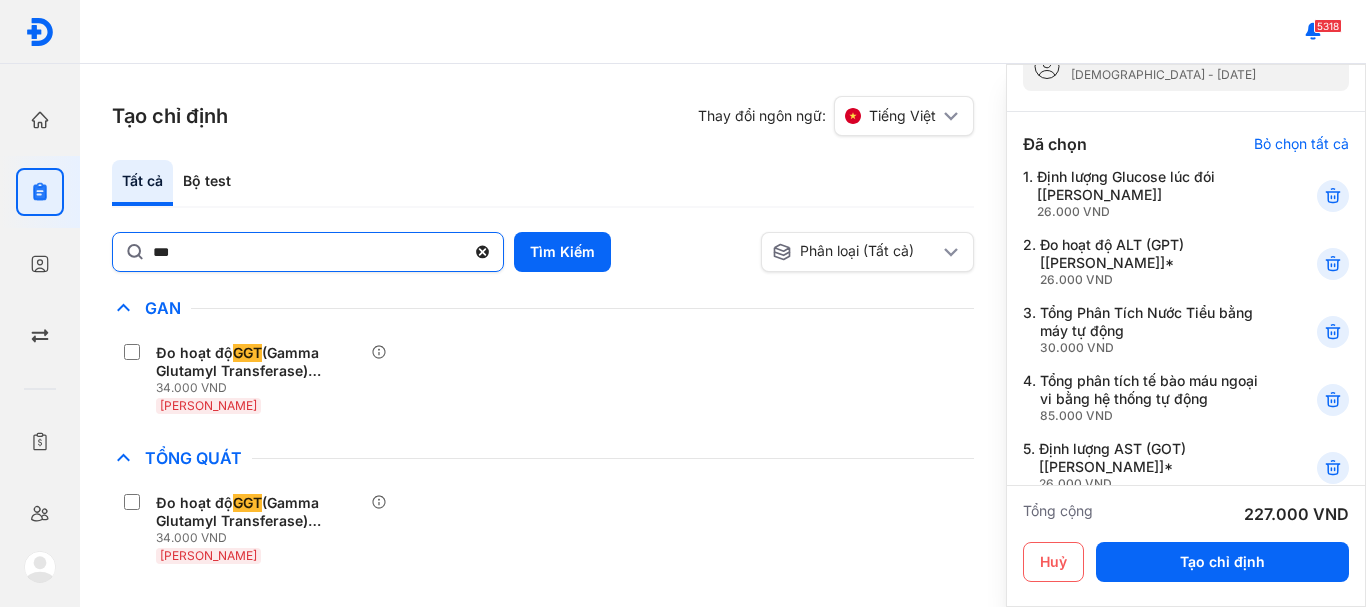 click 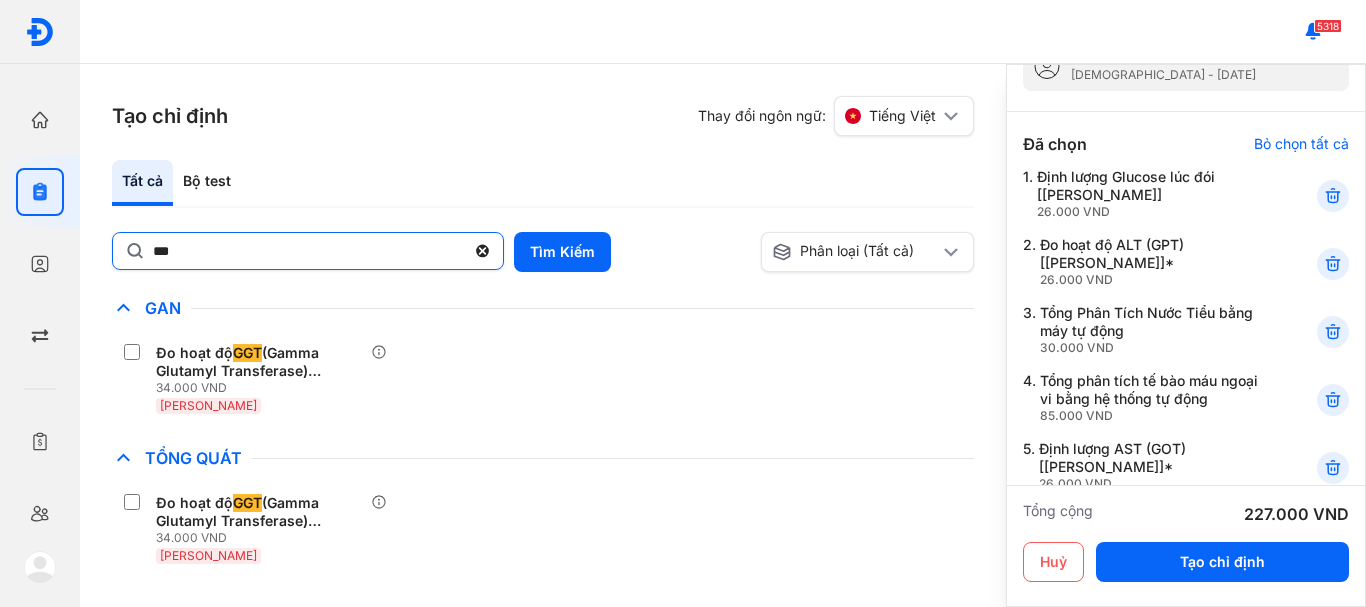 click on "***" 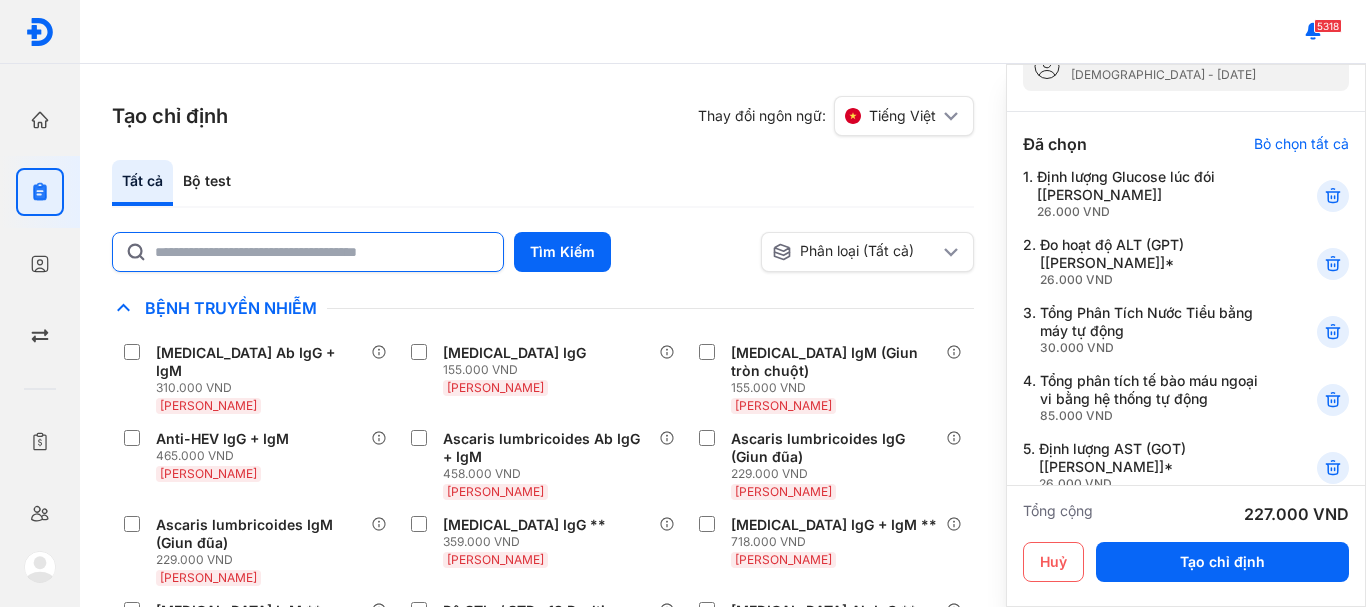 click at bounding box center (308, 252) 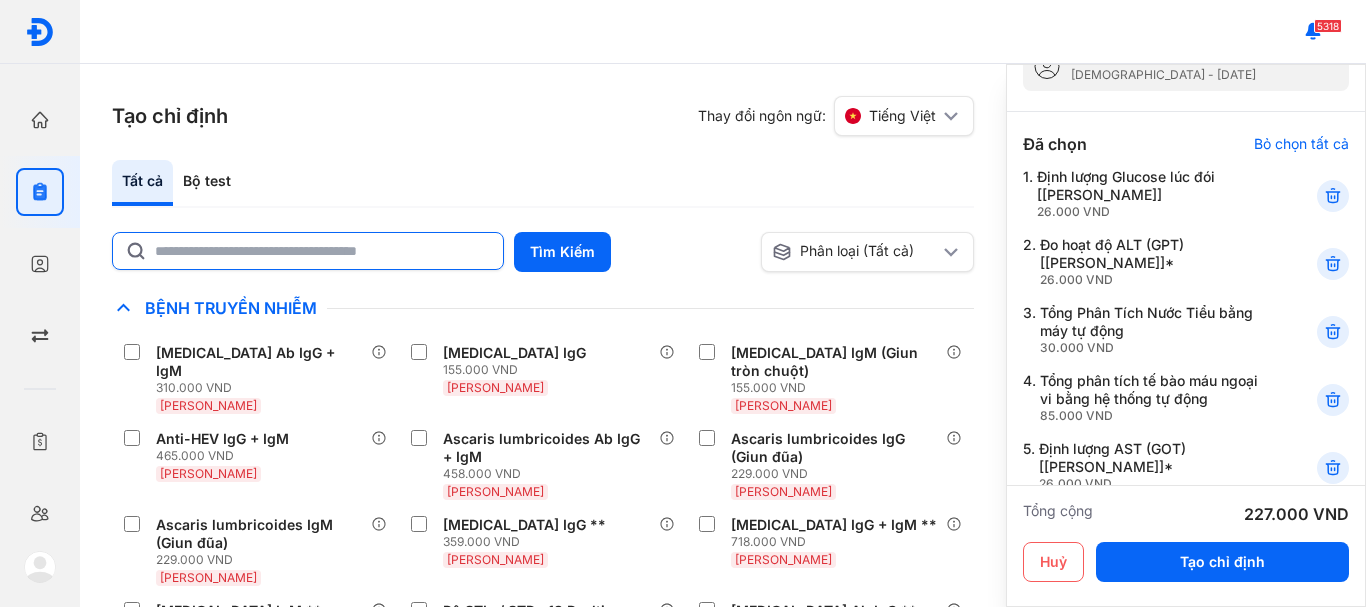 click 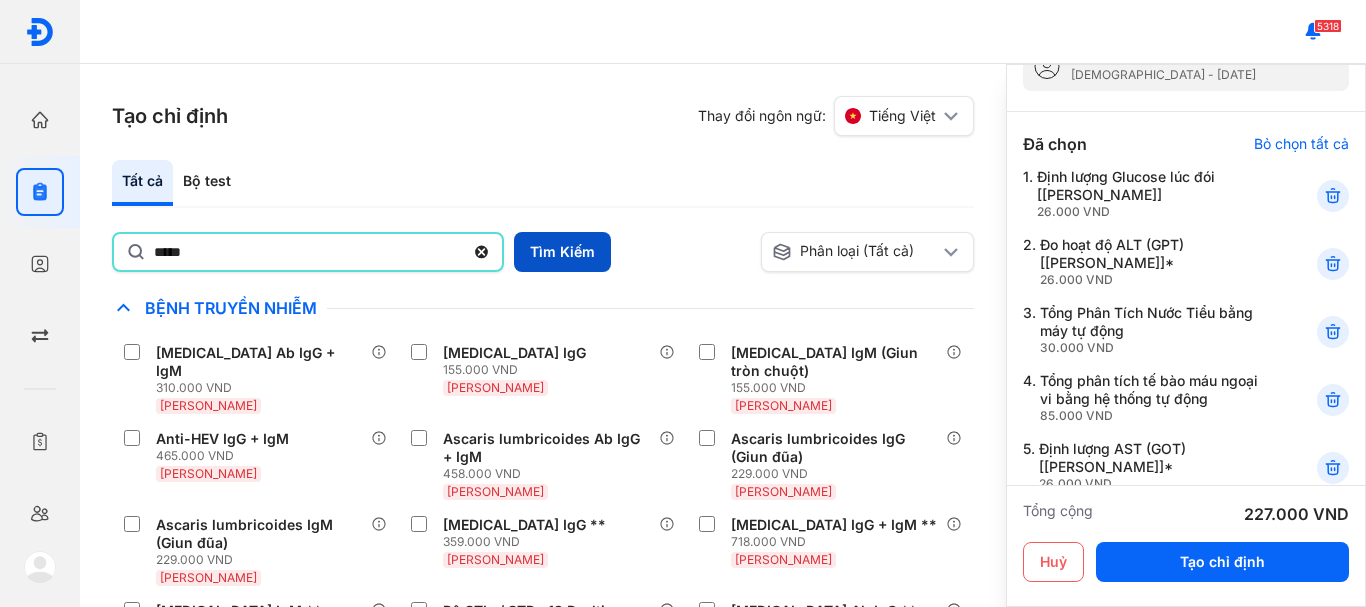 type on "*****" 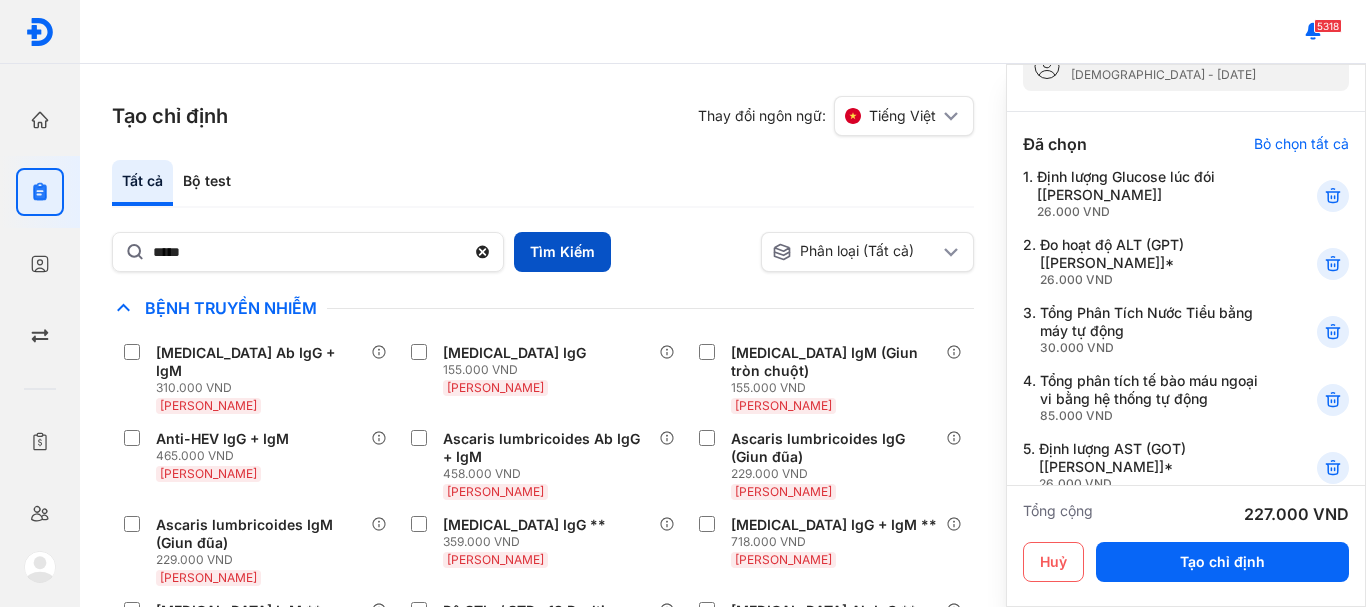 click on "Tìm Kiếm" at bounding box center (562, 252) 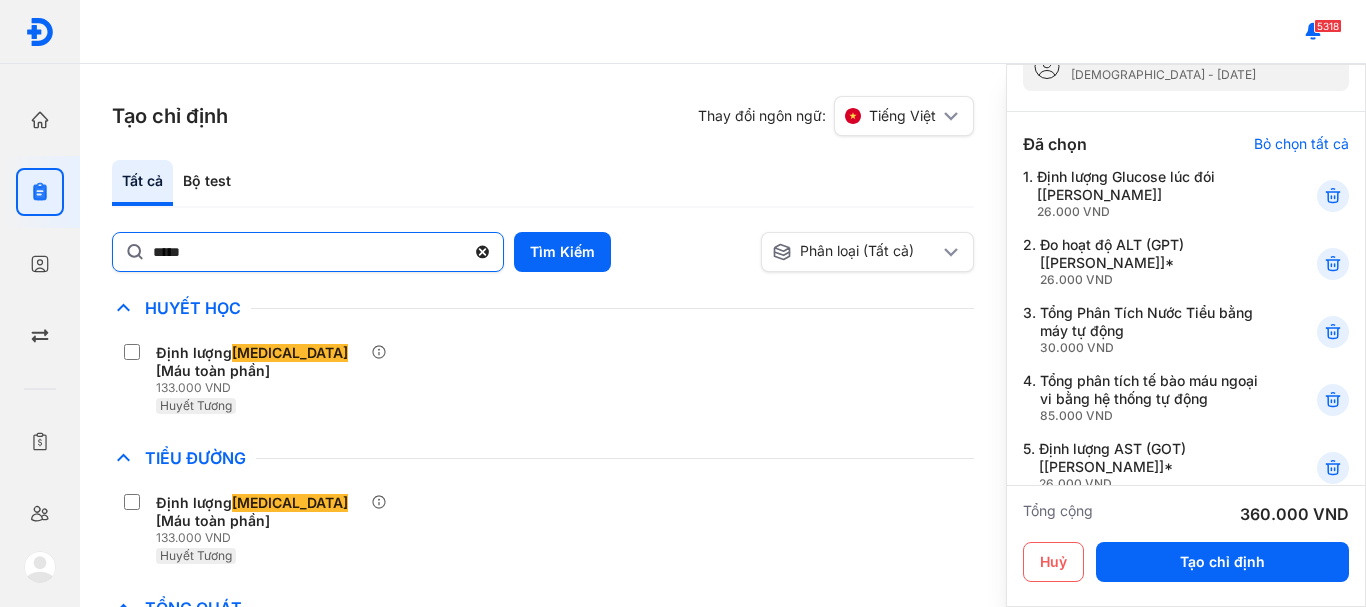 click 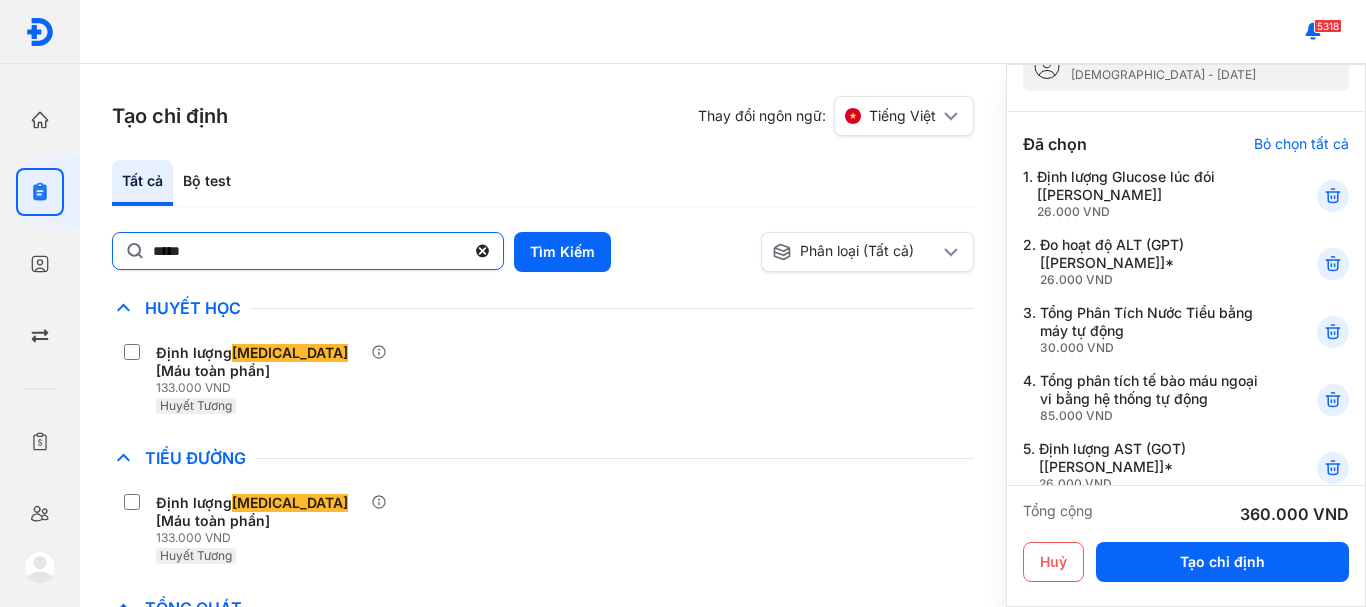 click on "*****" 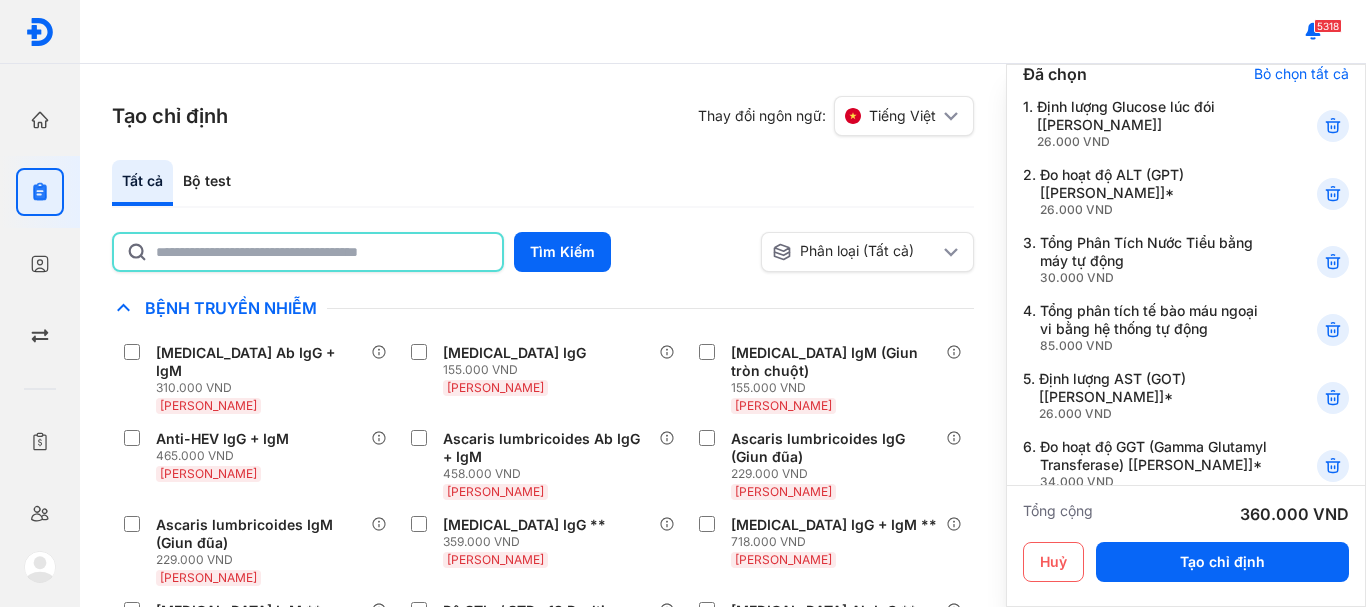 scroll, scrollTop: 200, scrollLeft: 0, axis: vertical 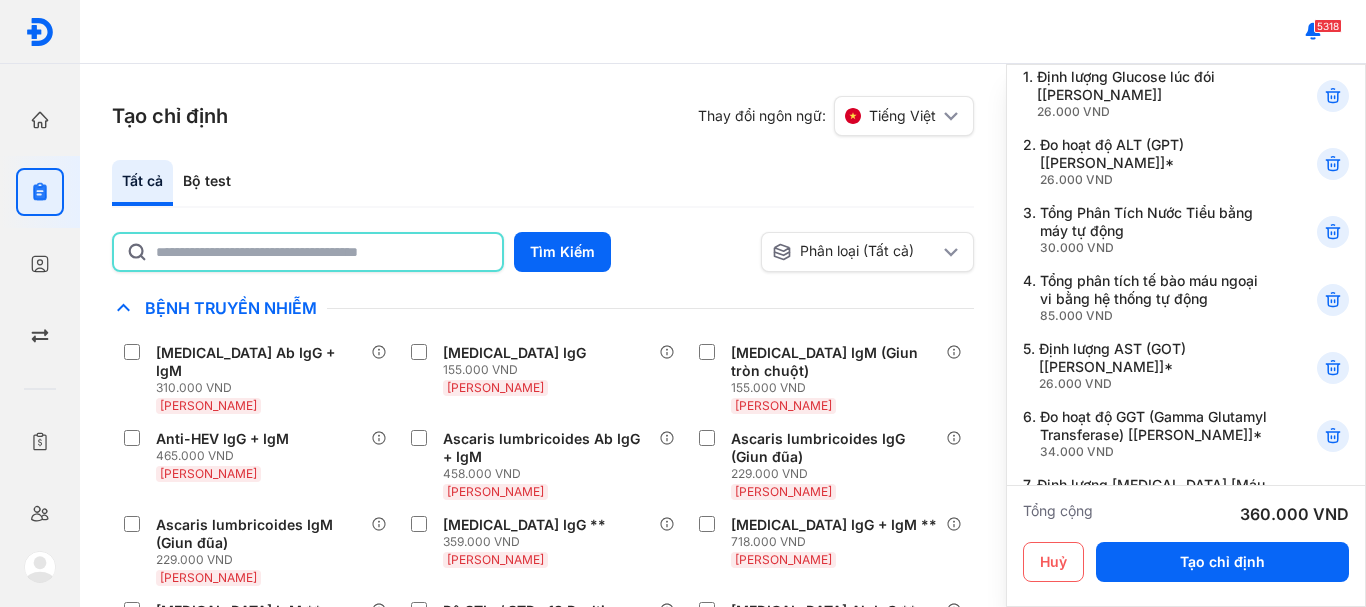click 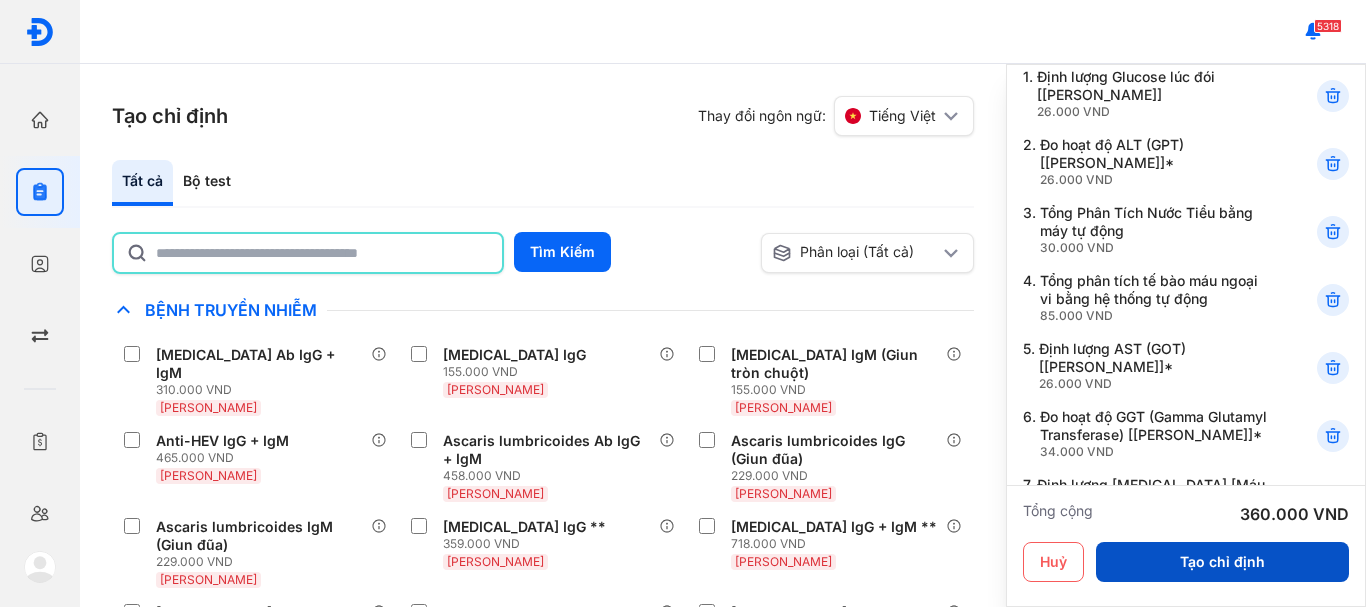 click on "Tạo chỉ định" at bounding box center (1222, 562) 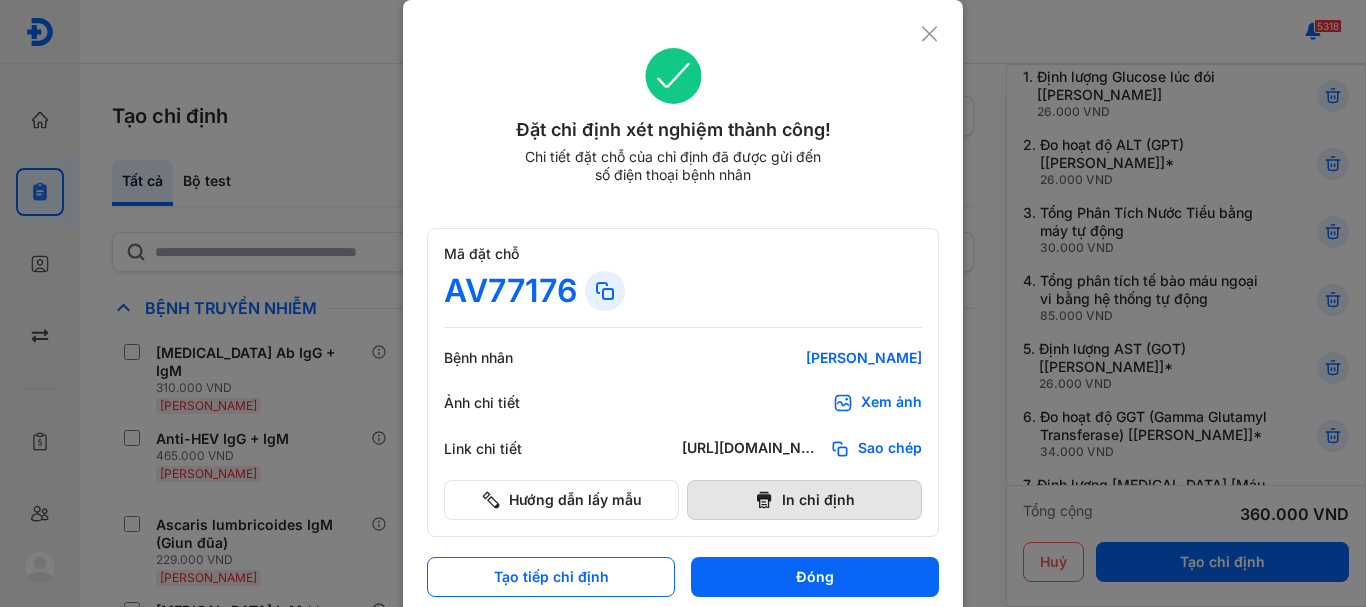 click 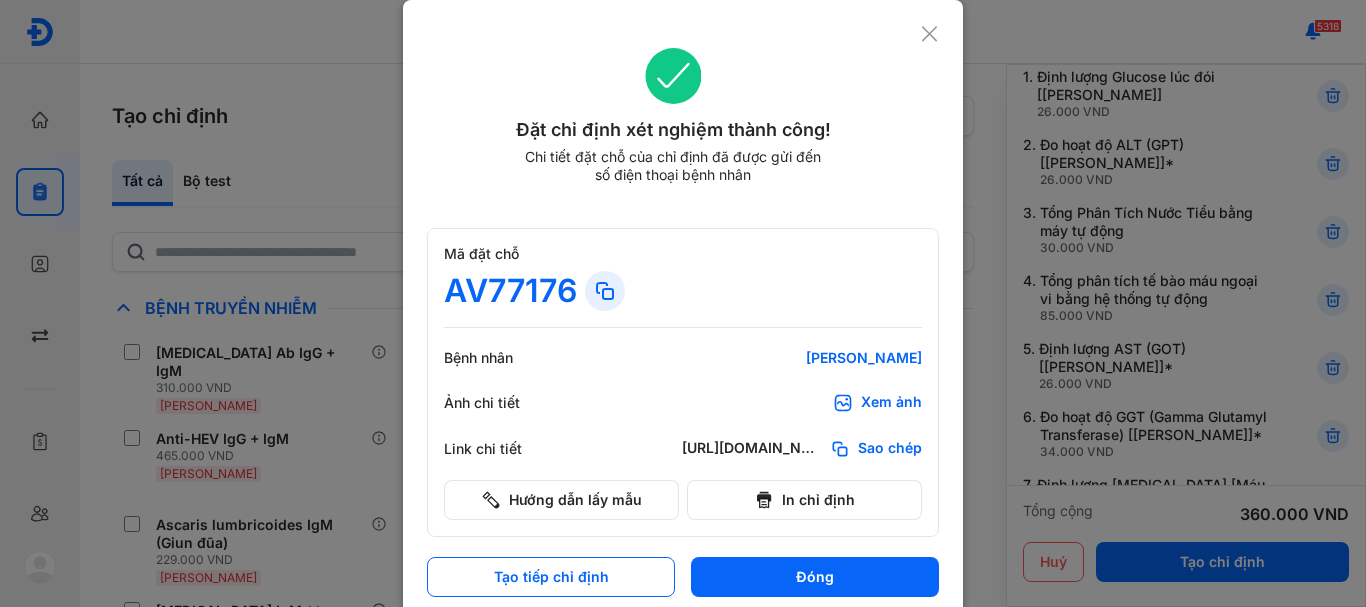 click 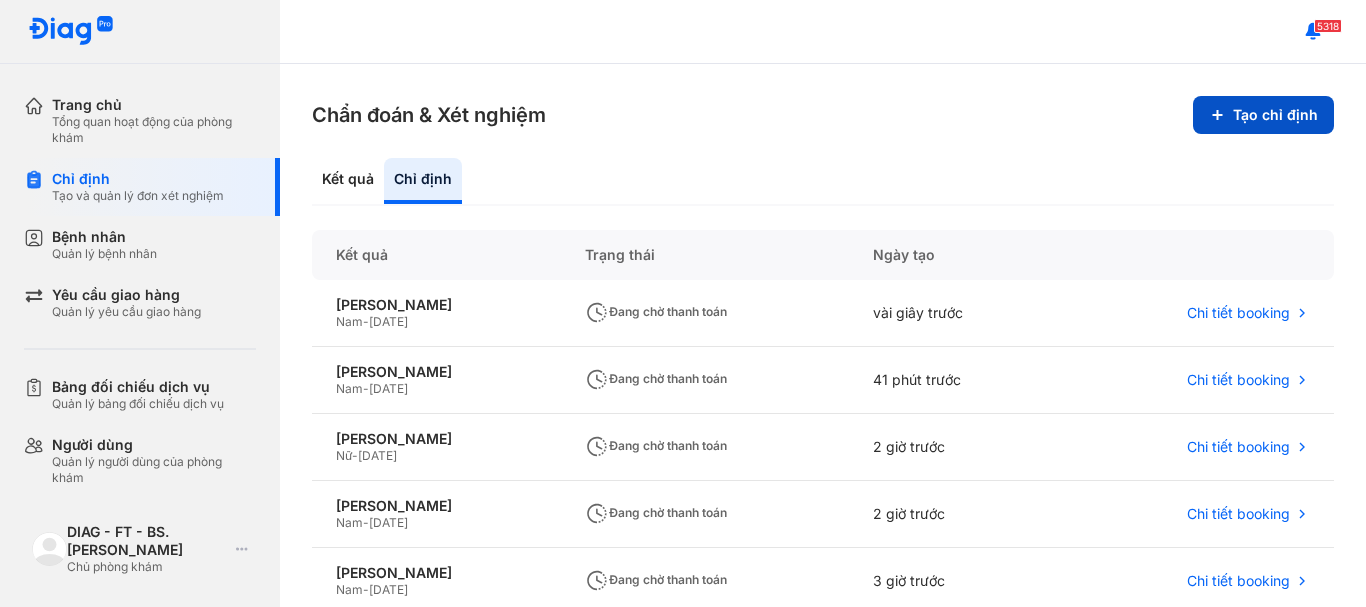 click on "Tạo chỉ định" at bounding box center [1263, 115] 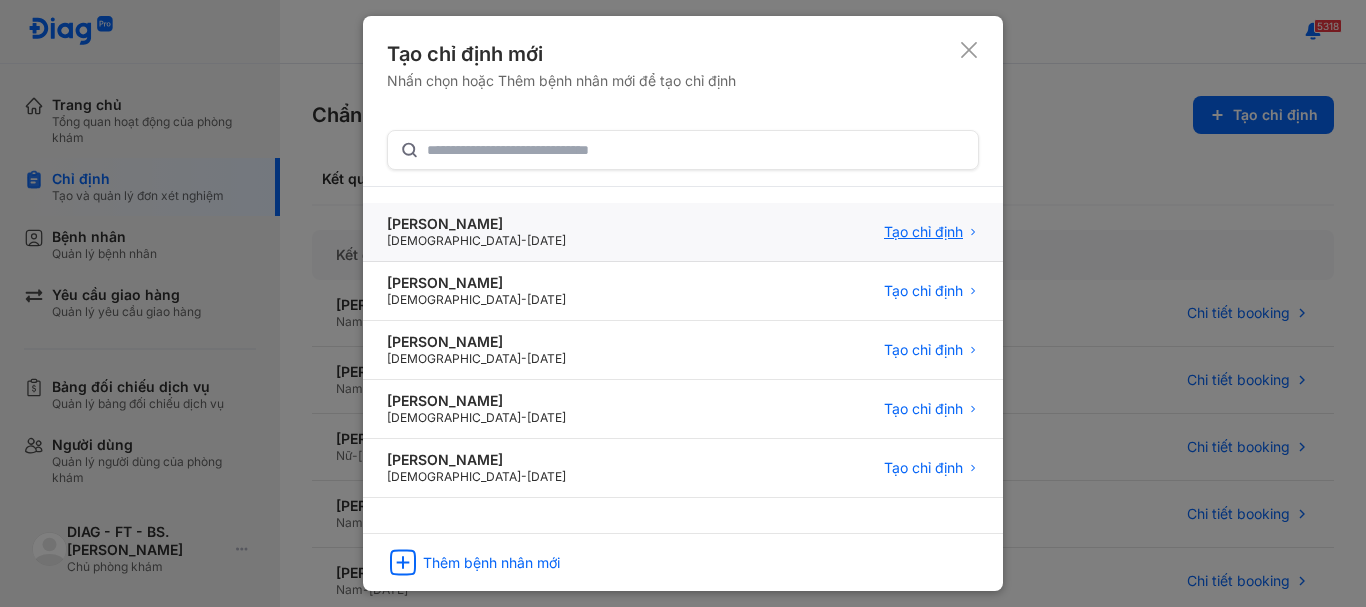 click on "Tạo chỉ định" at bounding box center (923, 232) 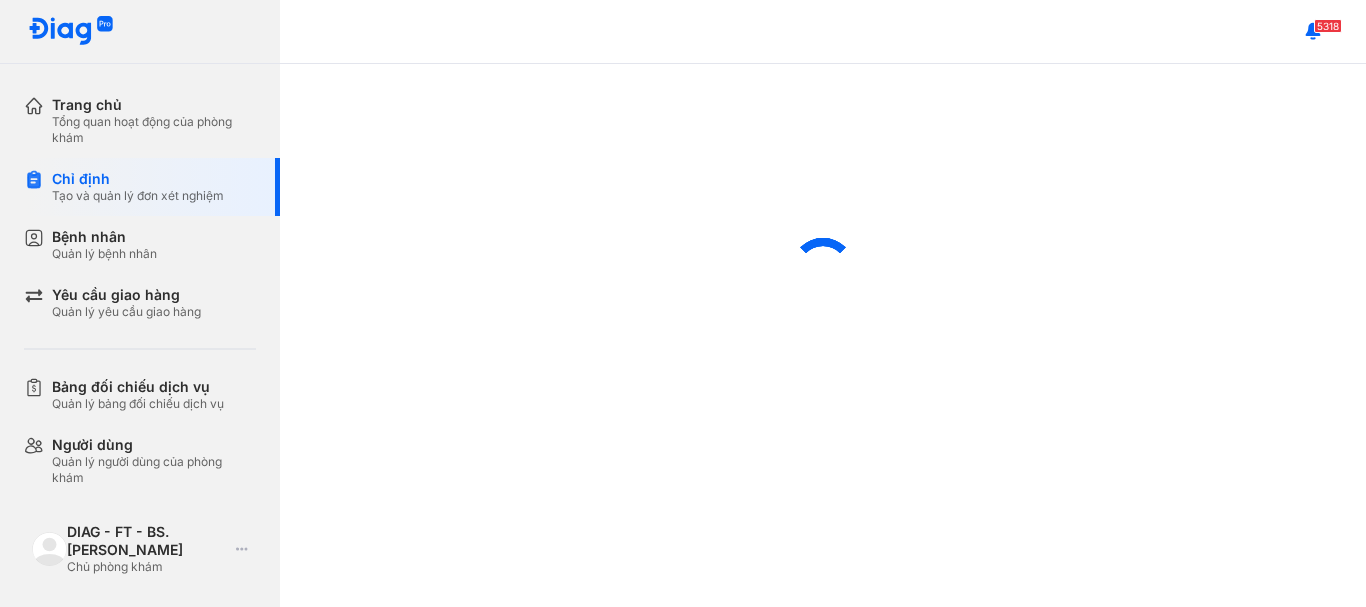 scroll, scrollTop: 0, scrollLeft: 0, axis: both 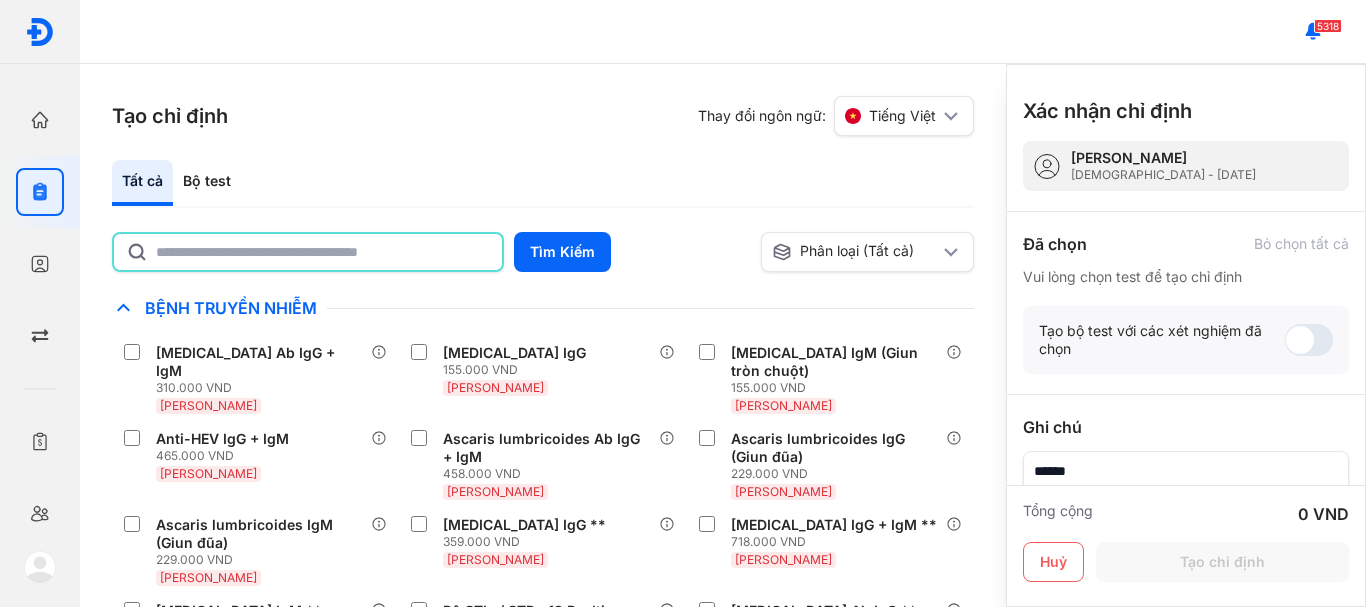 click 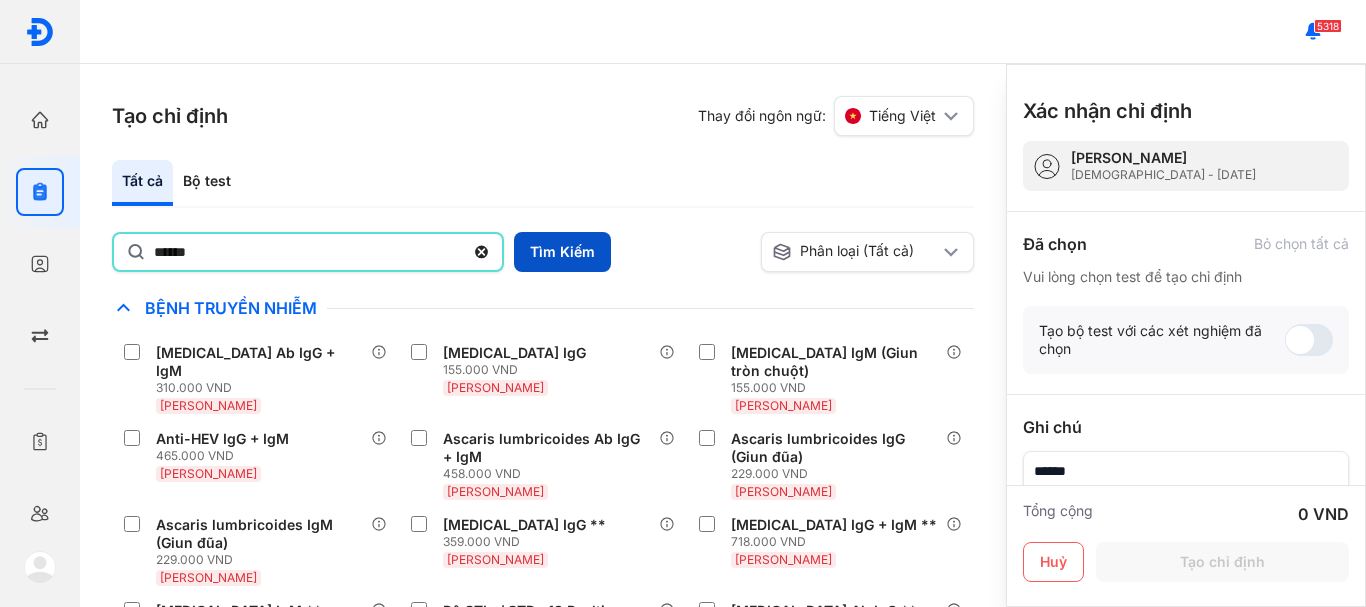 type on "******" 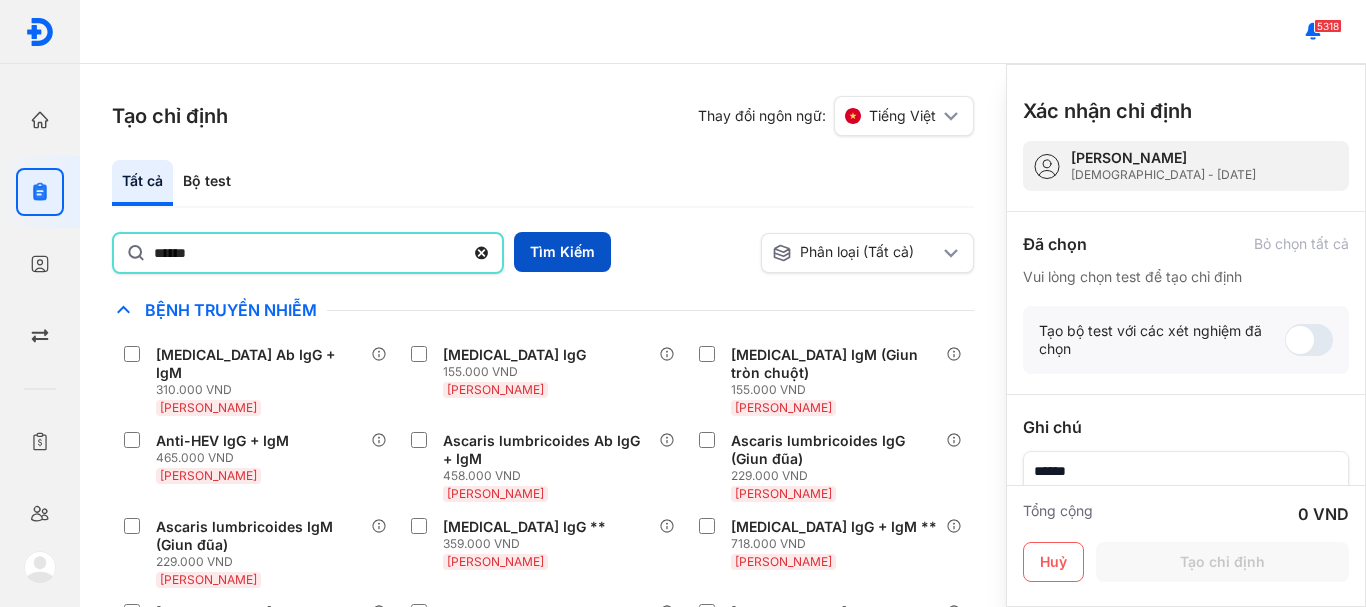 click on "Tìm Kiếm" at bounding box center (562, 252) 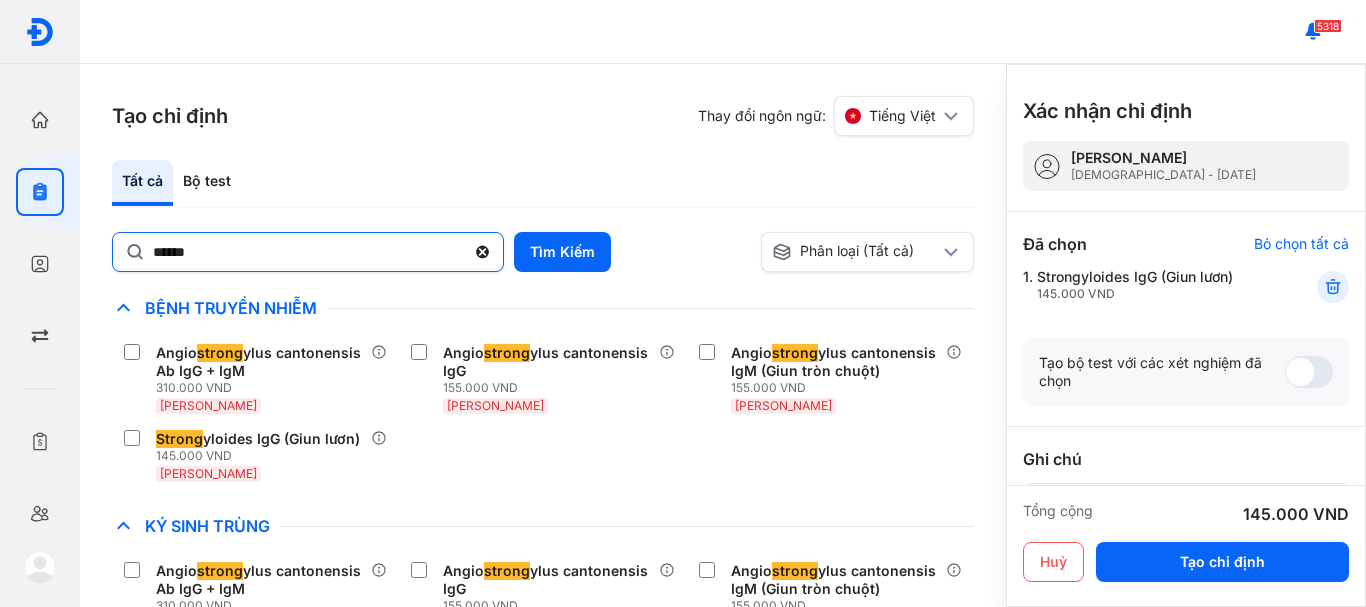 click 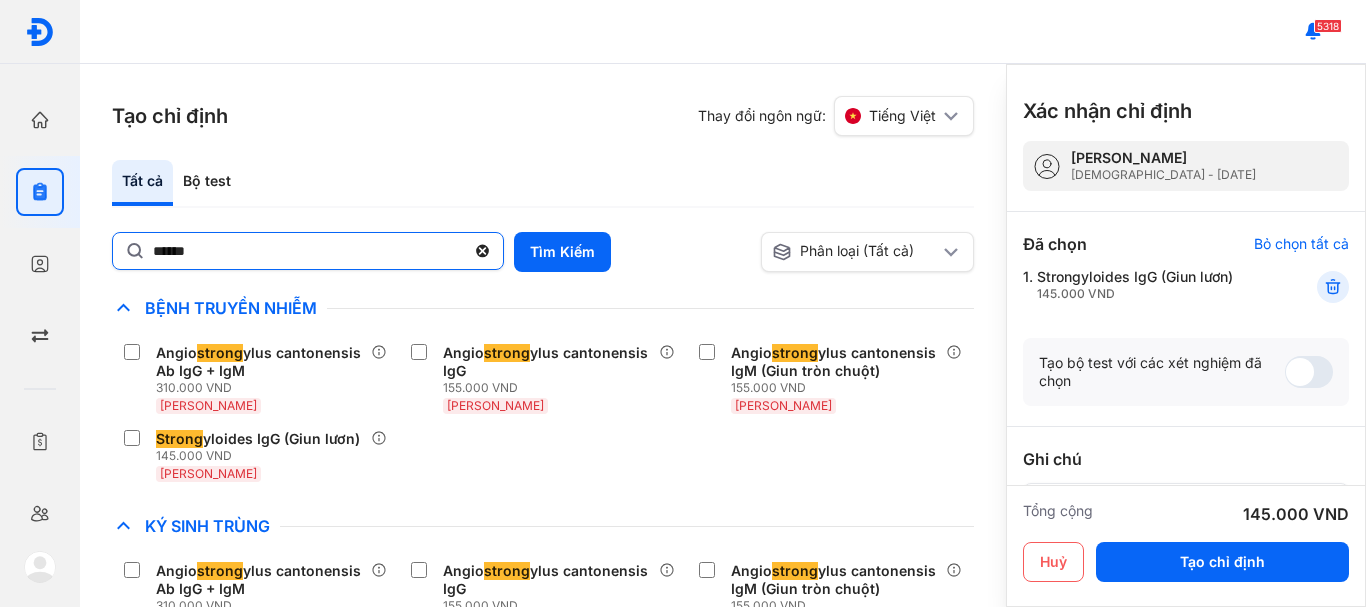 click on "******" 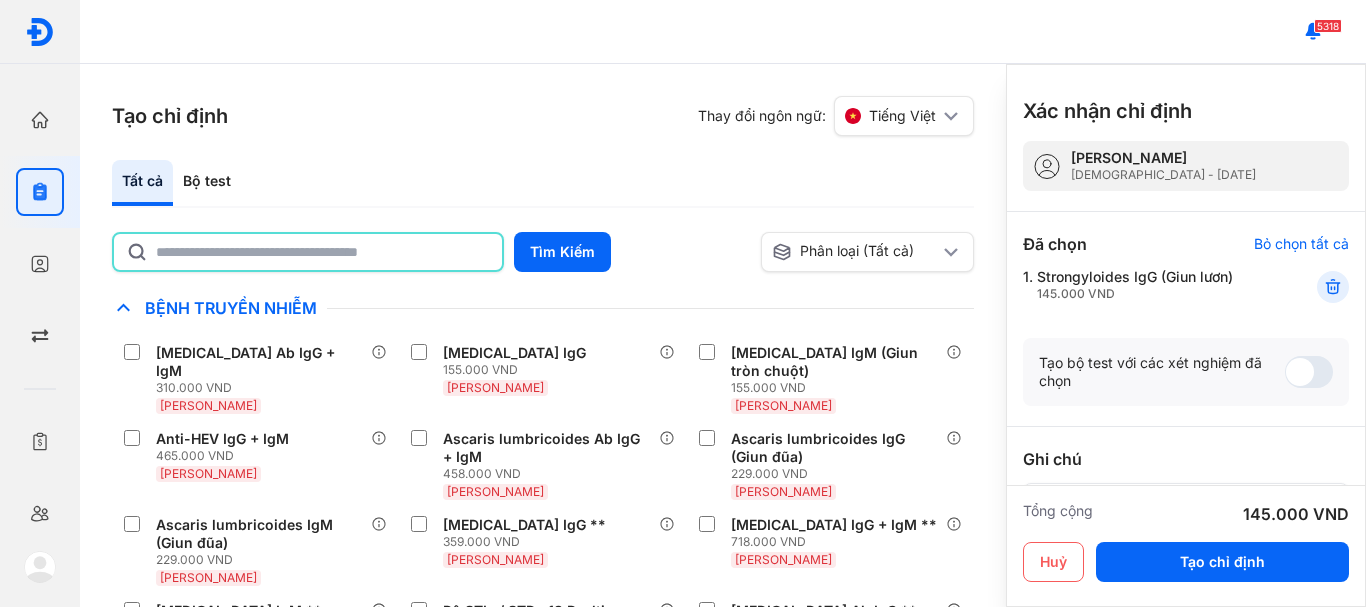 click 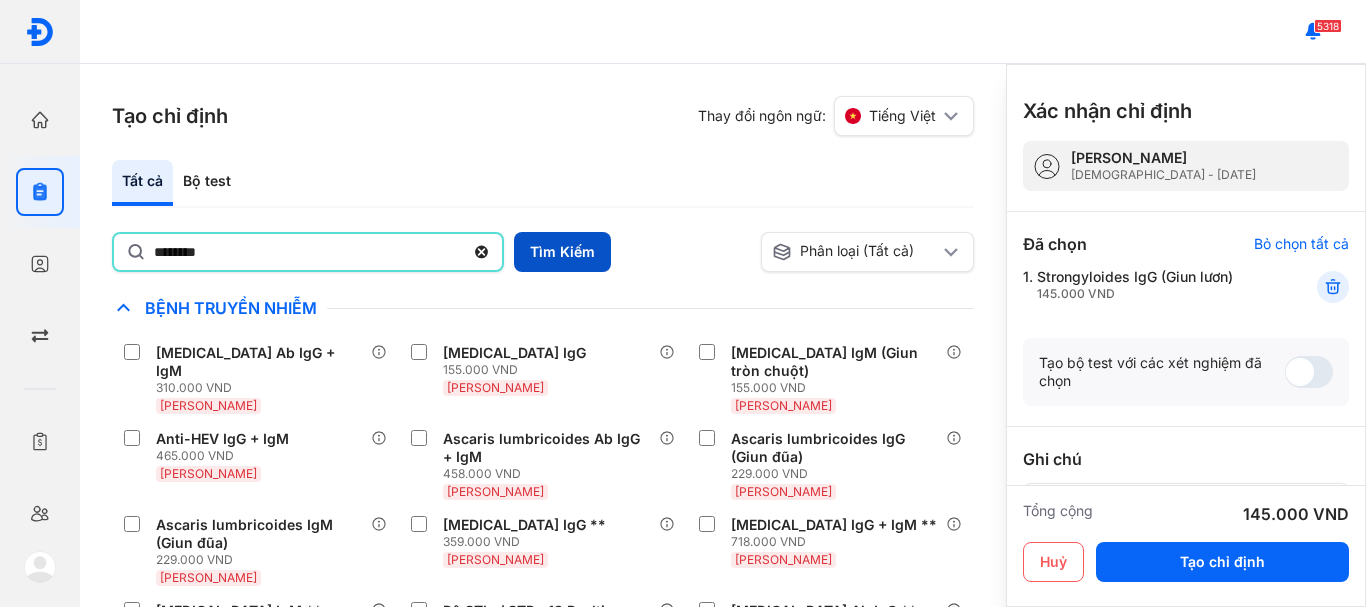 type on "********" 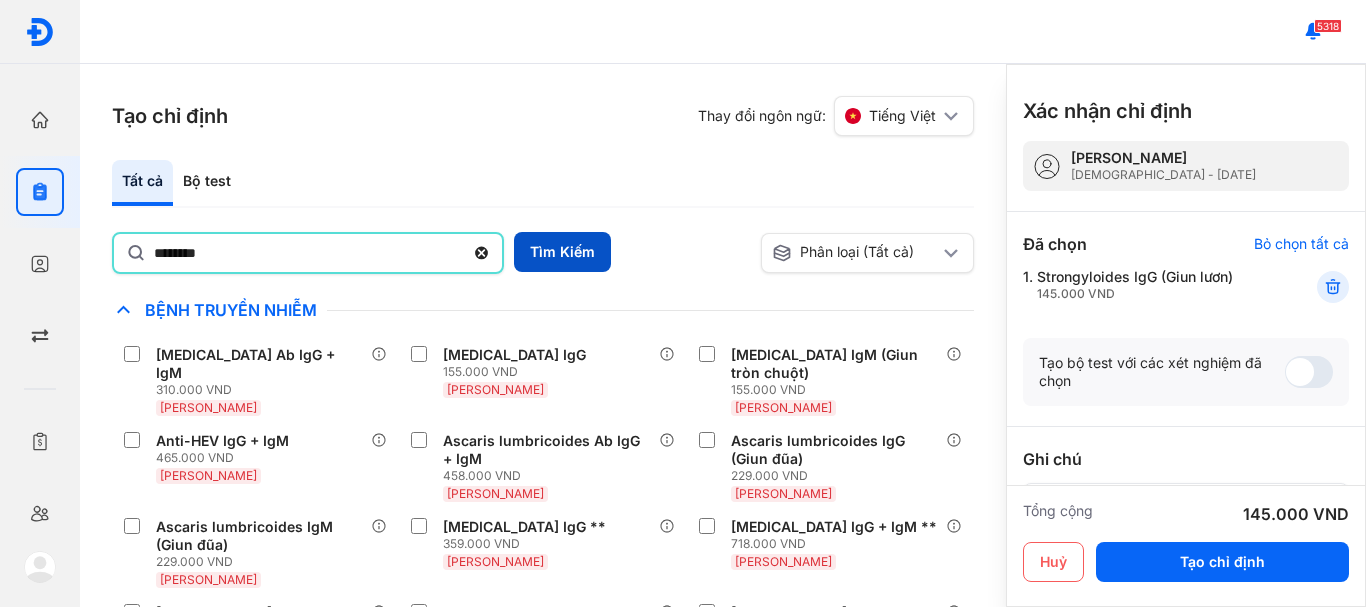 click on "Tìm Kiếm" at bounding box center [562, 252] 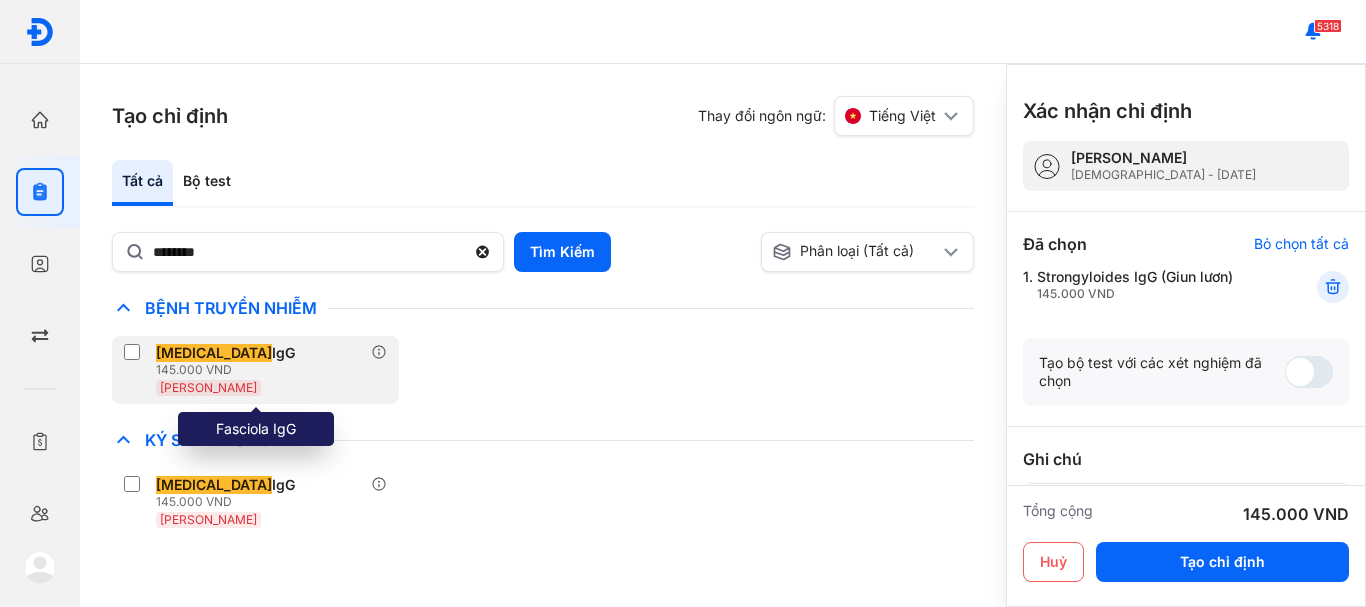 click on "Fasciola  IgG 145.000 VND Huyết Thanh" 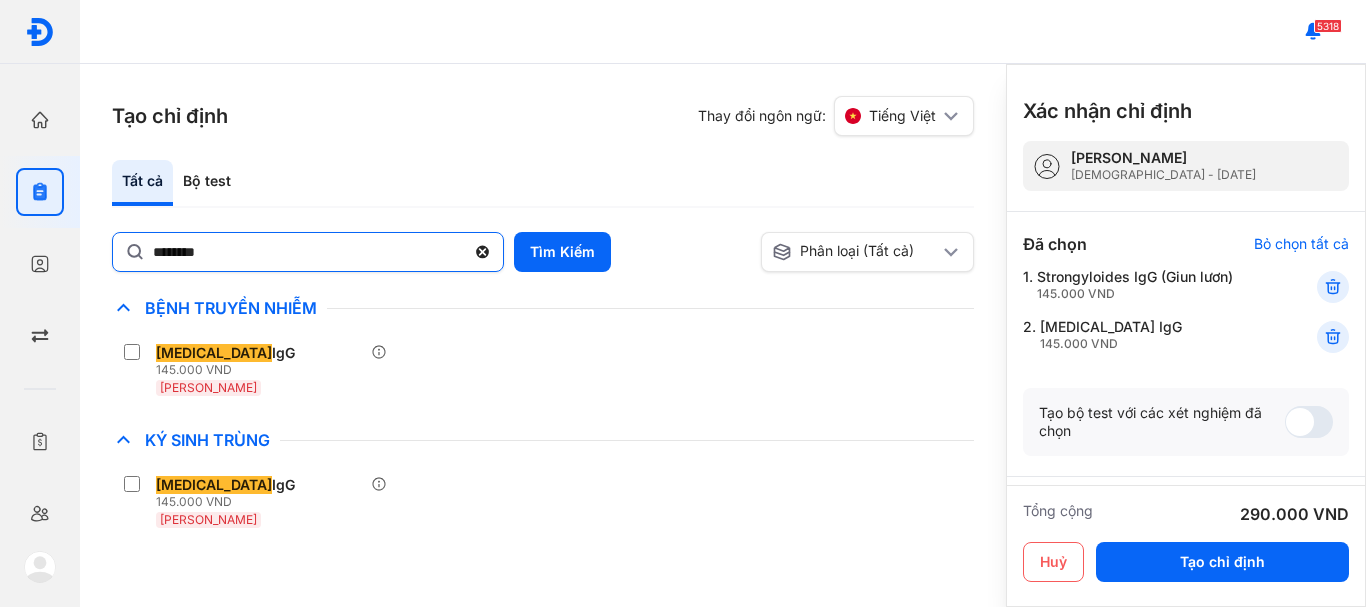 click 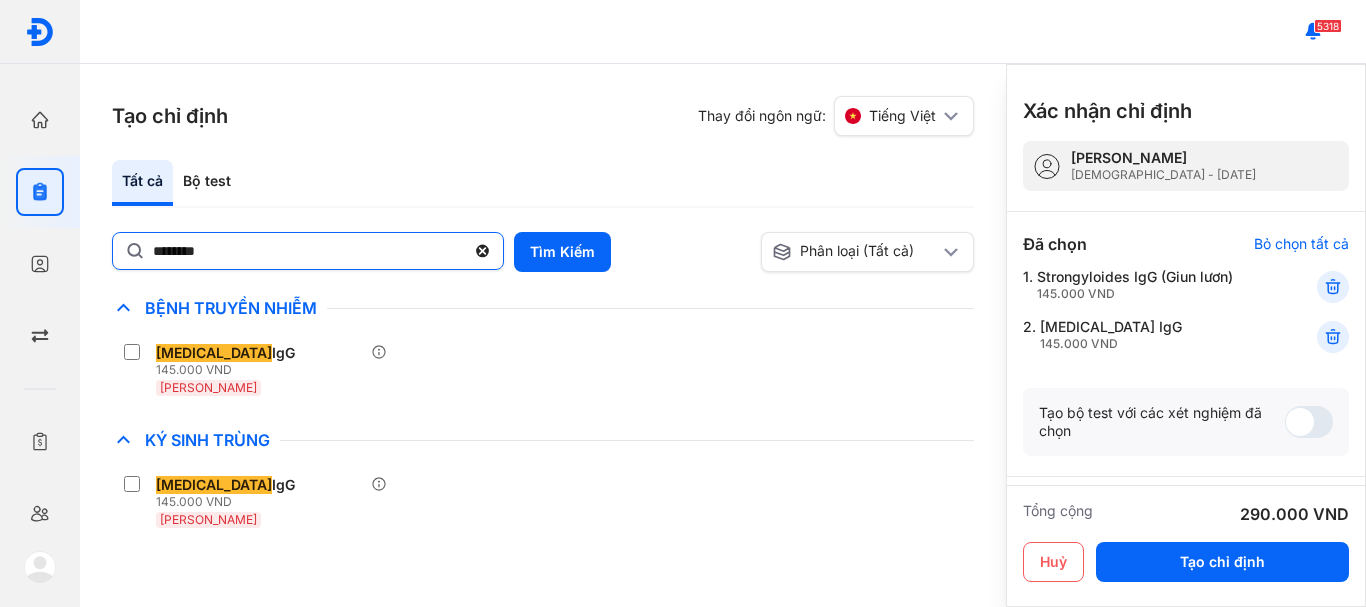 click on "********" 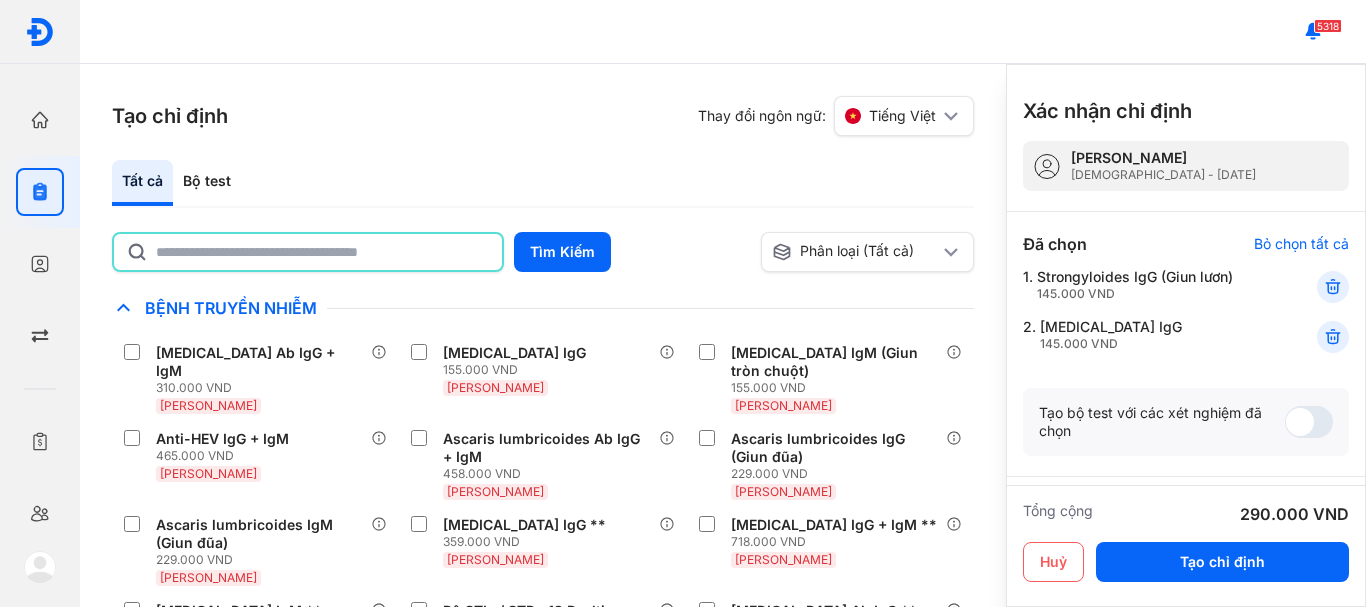click 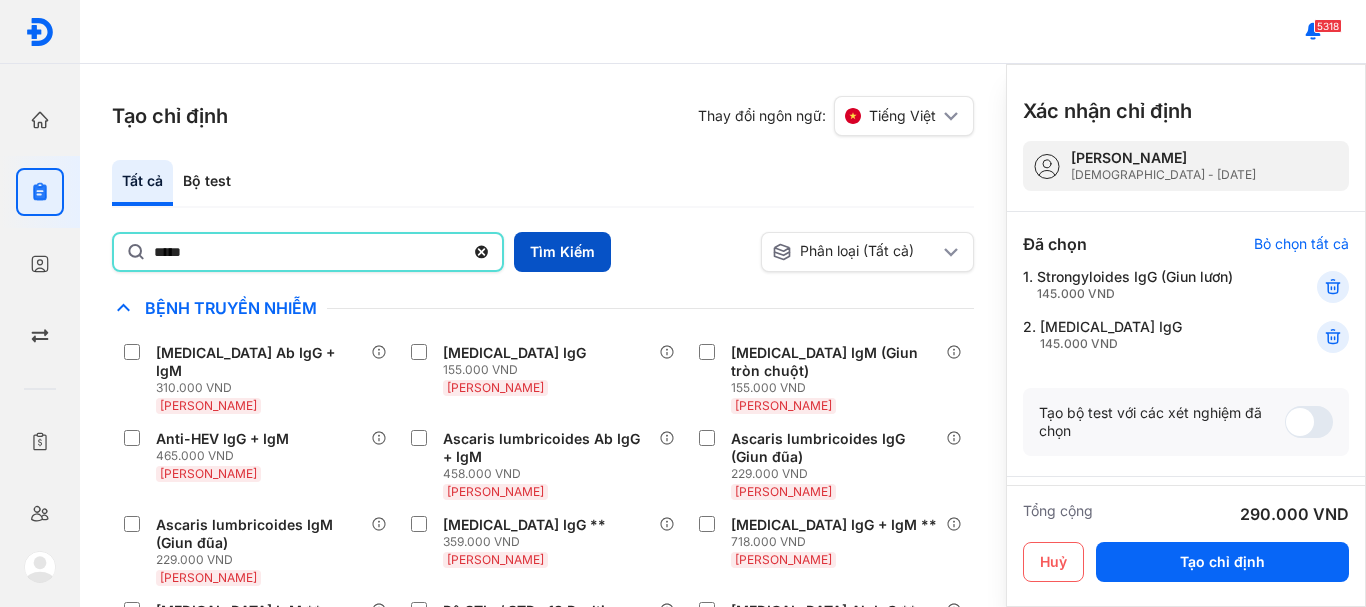 type on "*****" 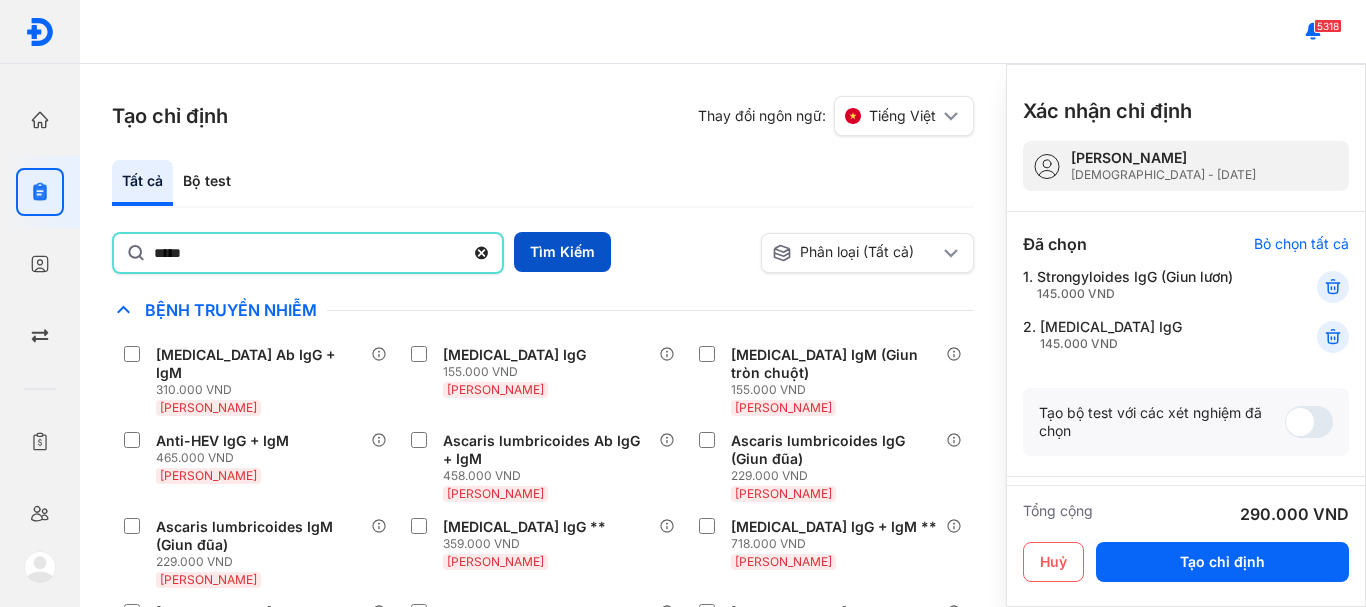 click on "Tìm Kiếm" at bounding box center [562, 252] 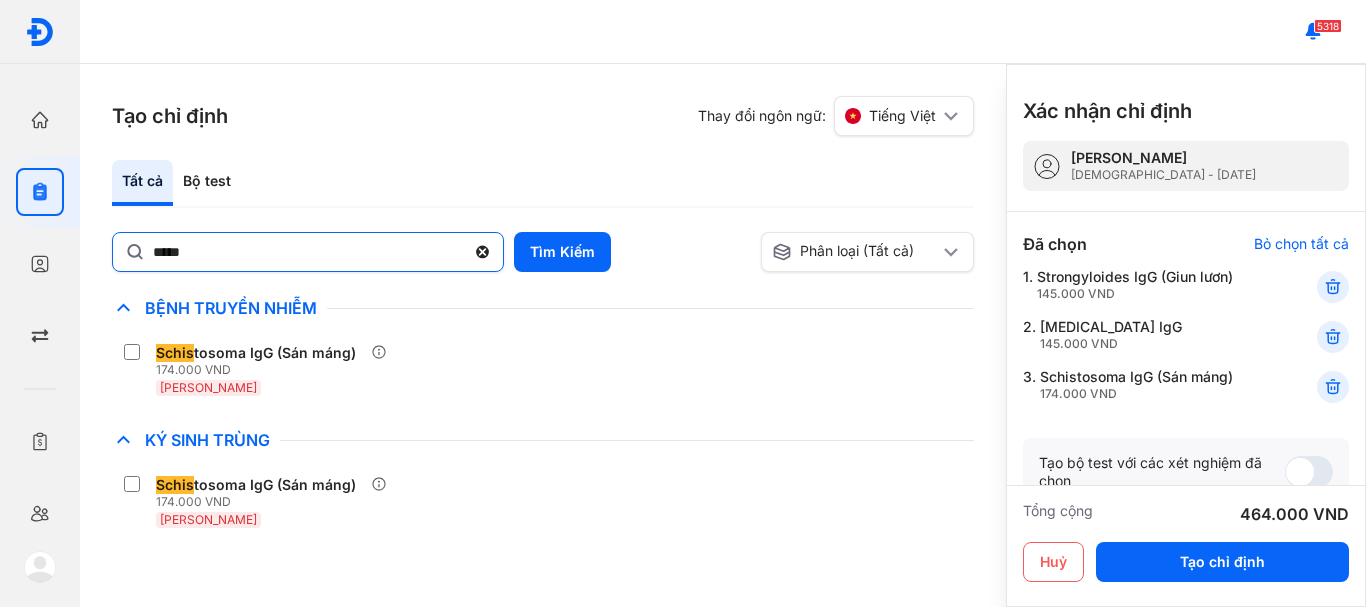 click 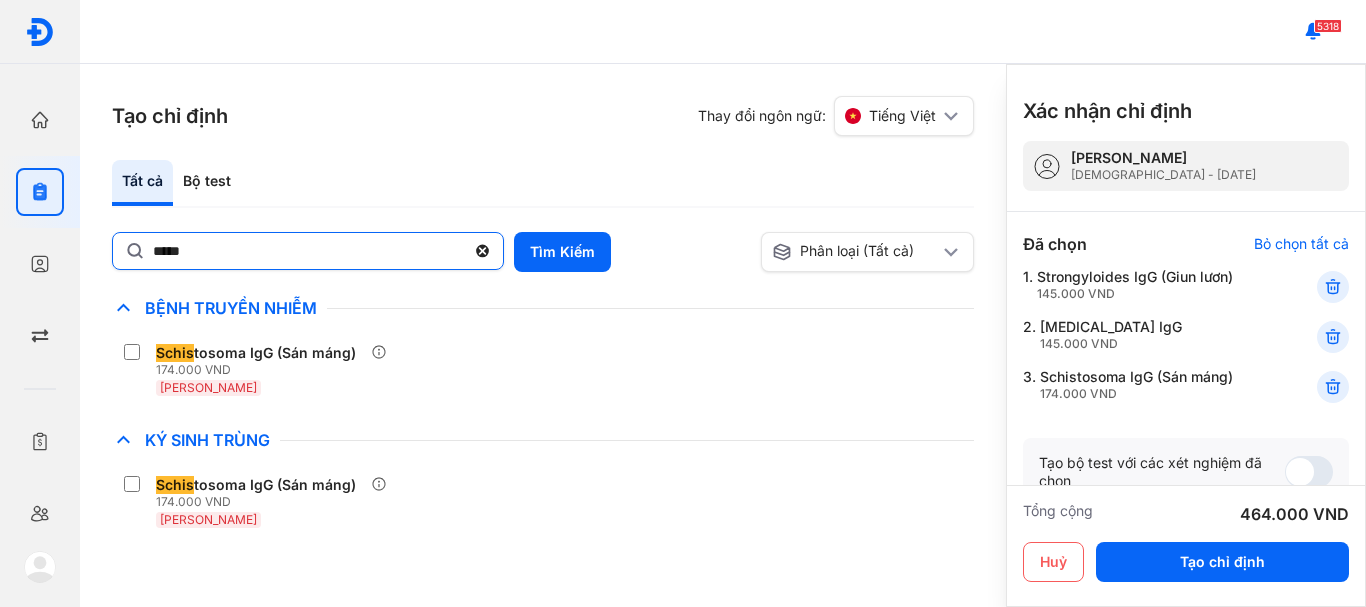 click on "*****" 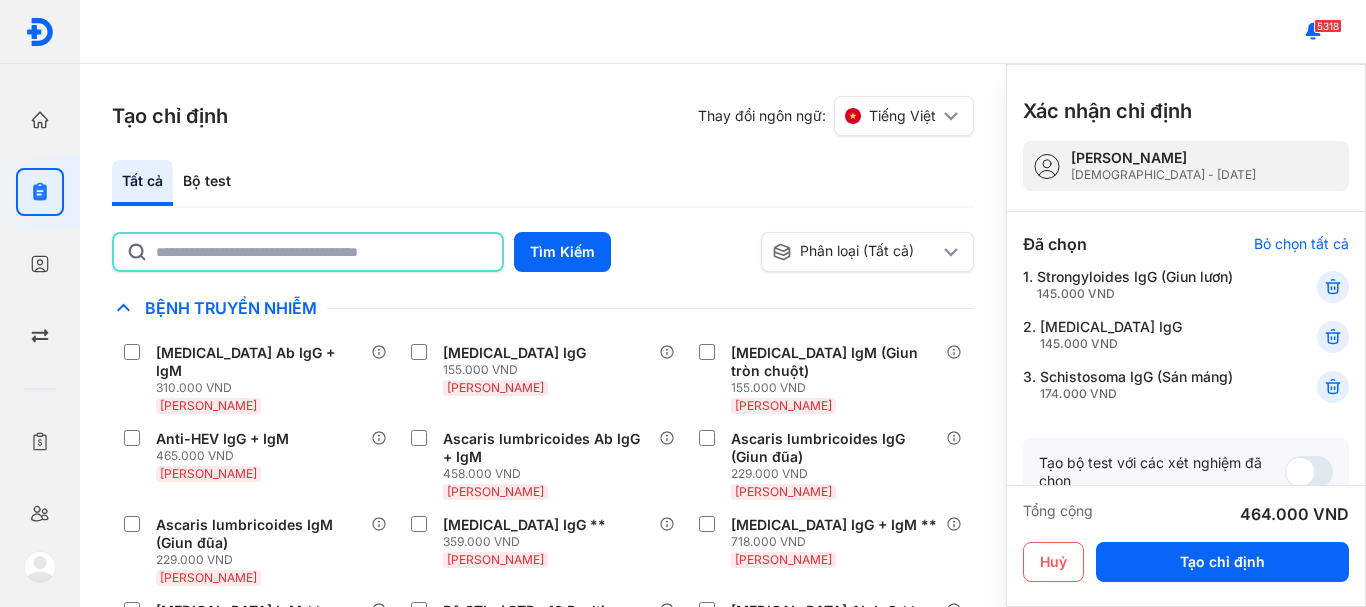 click 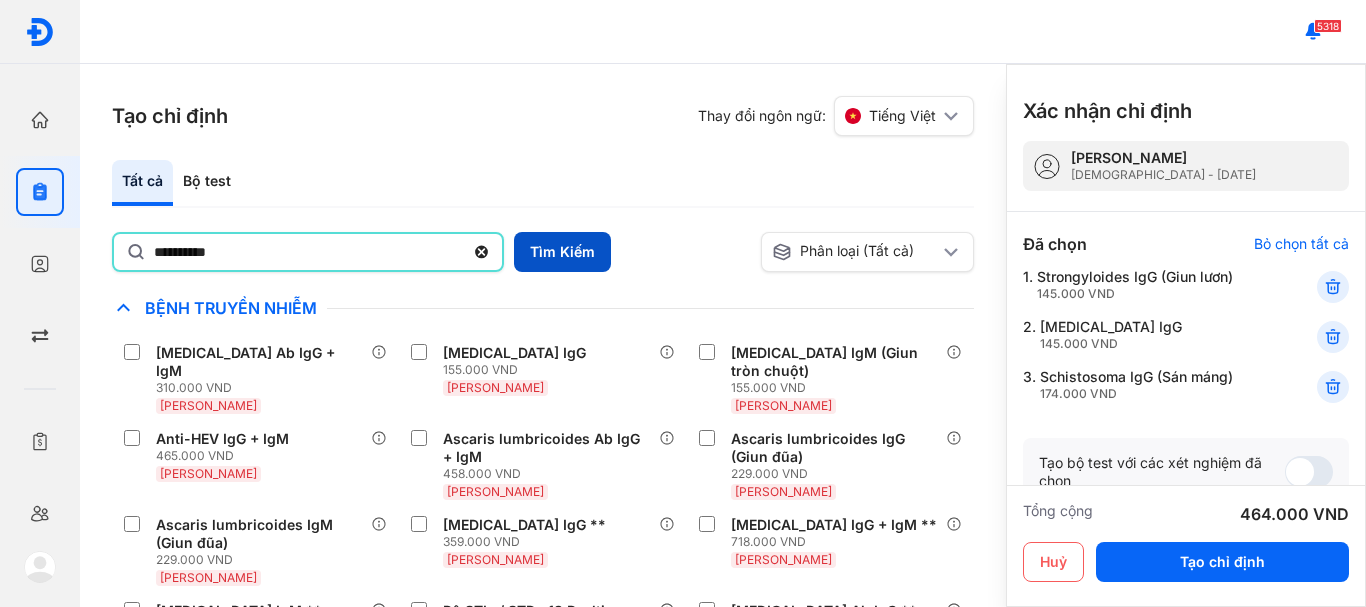 type on "**********" 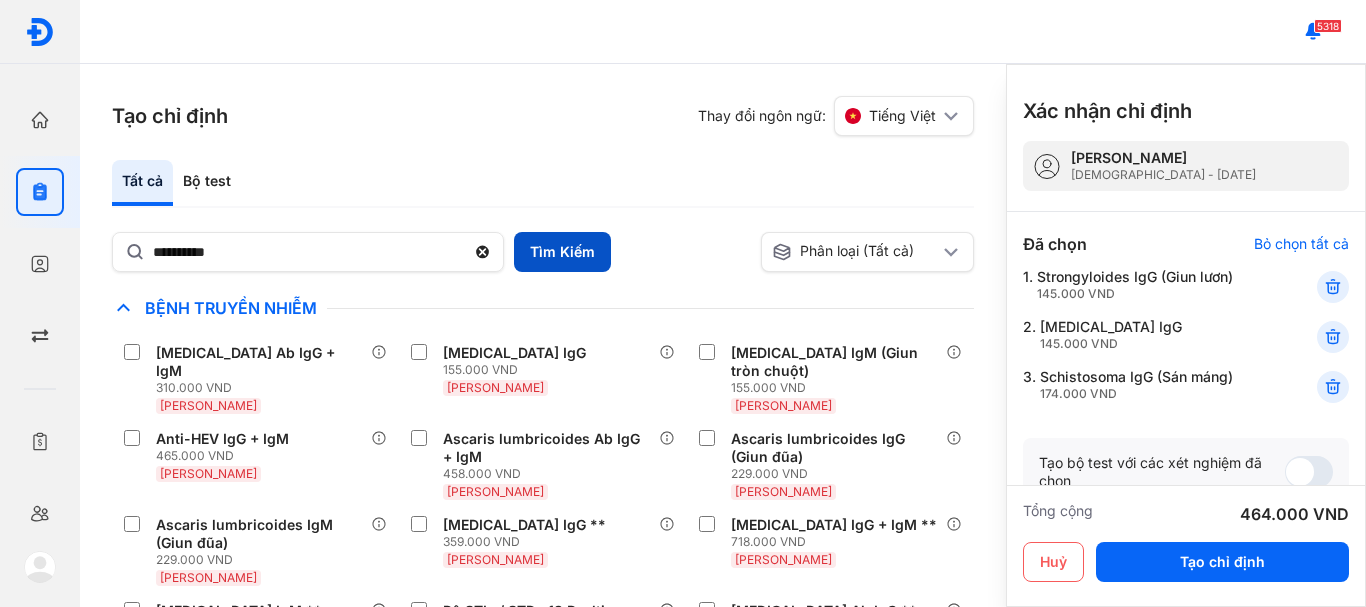 click on "Tìm Kiếm" at bounding box center (562, 252) 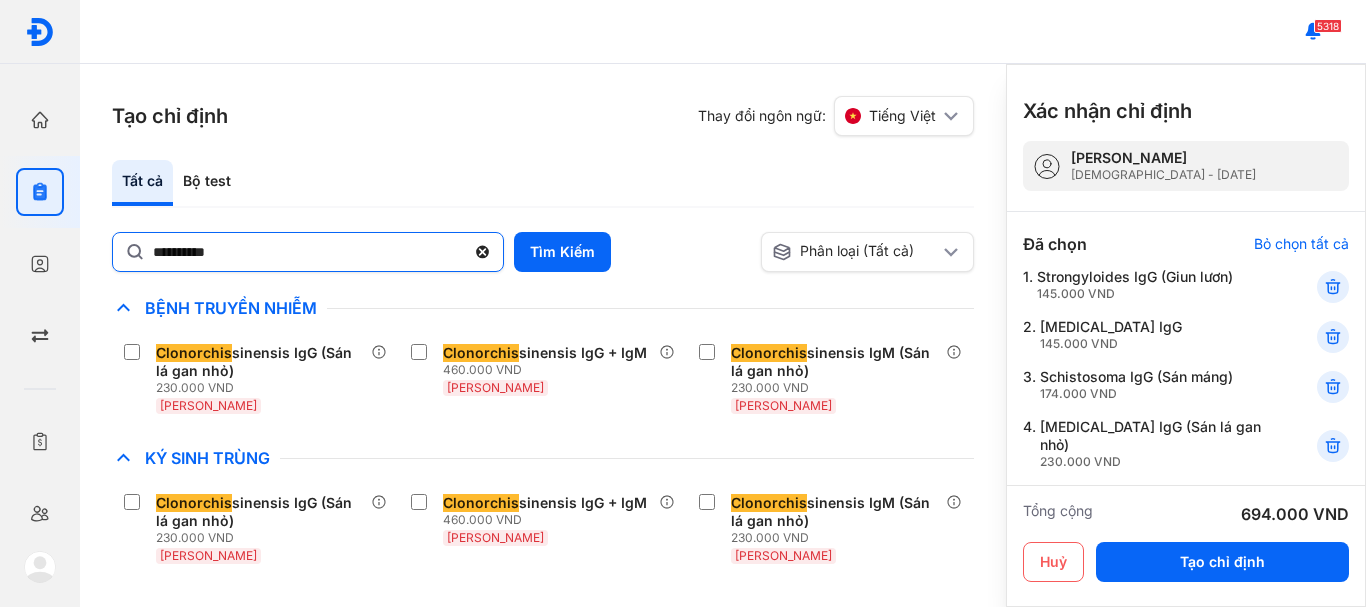 click 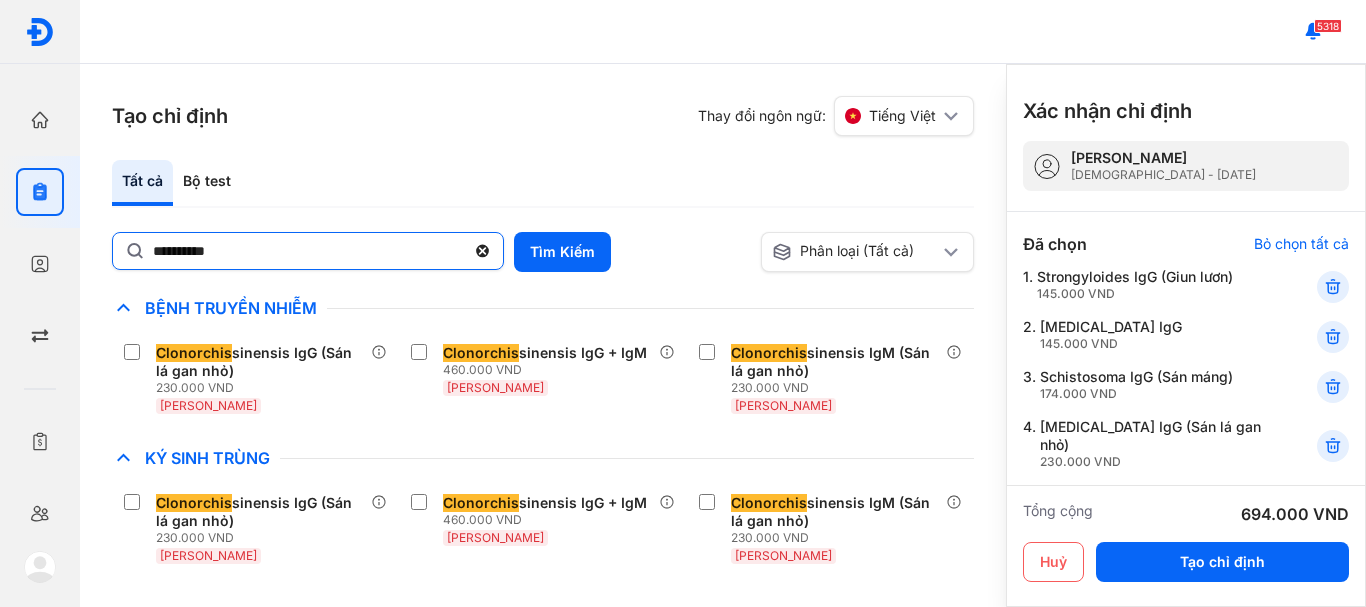 click on "**********" 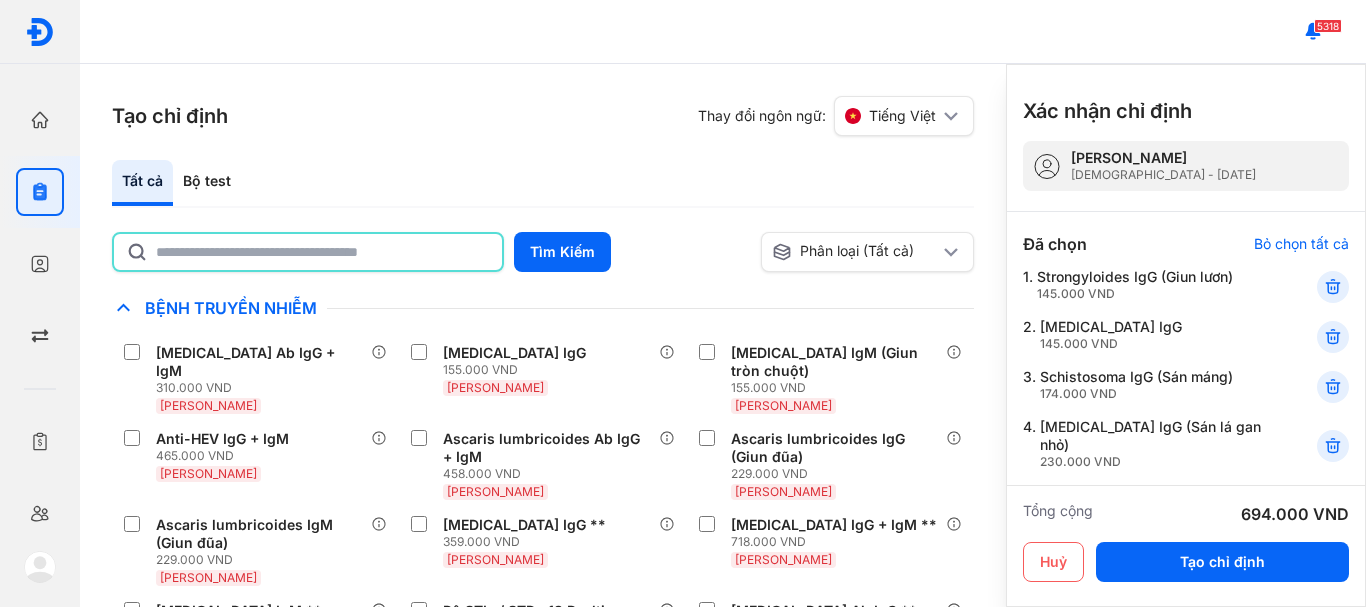 click 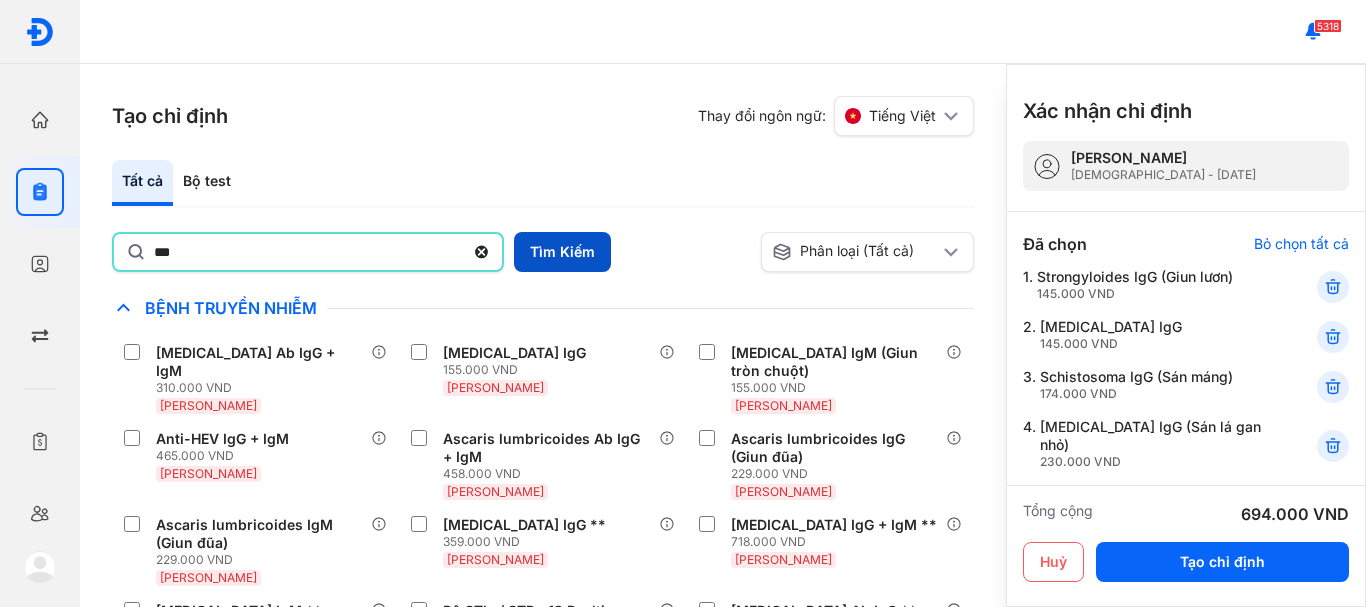 type on "***" 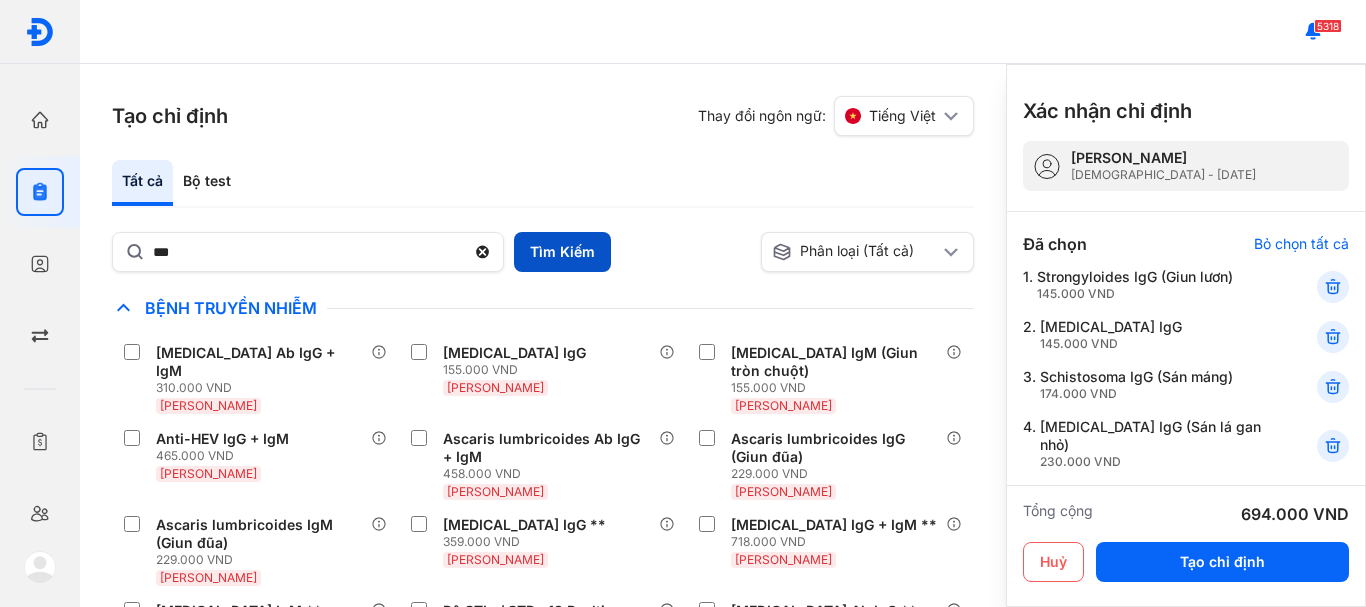 click on "Tìm Kiếm" at bounding box center [562, 252] 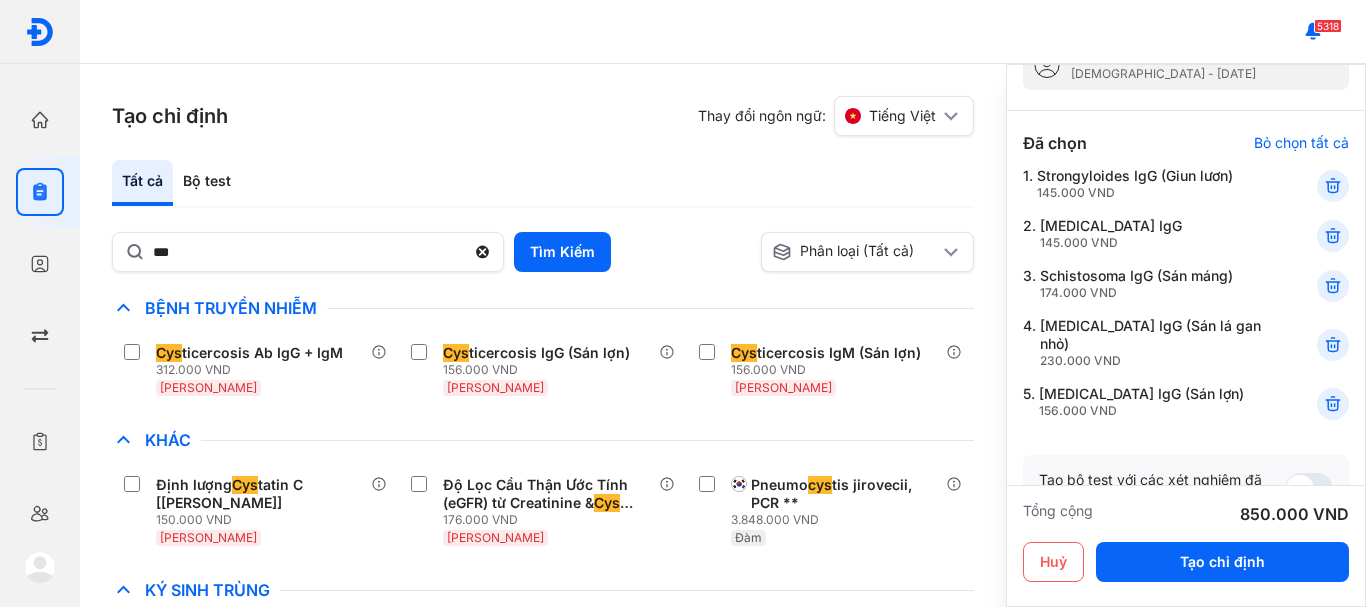 scroll, scrollTop: 100, scrollLeft: 0, axis: vertical 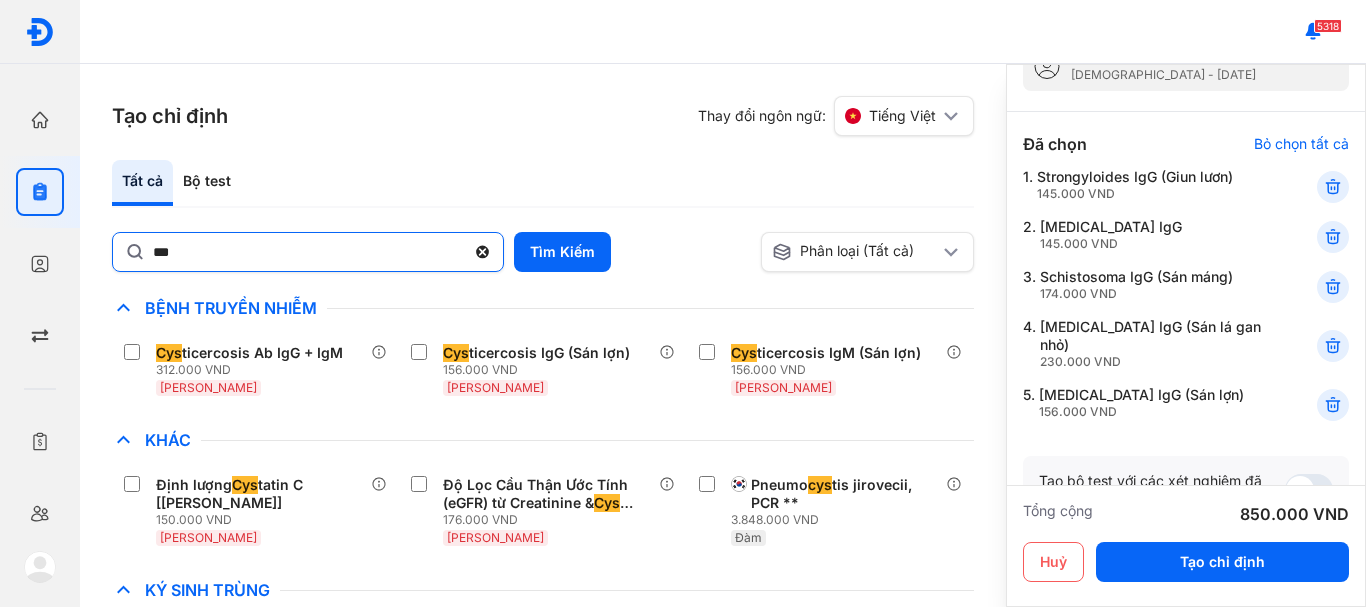 click 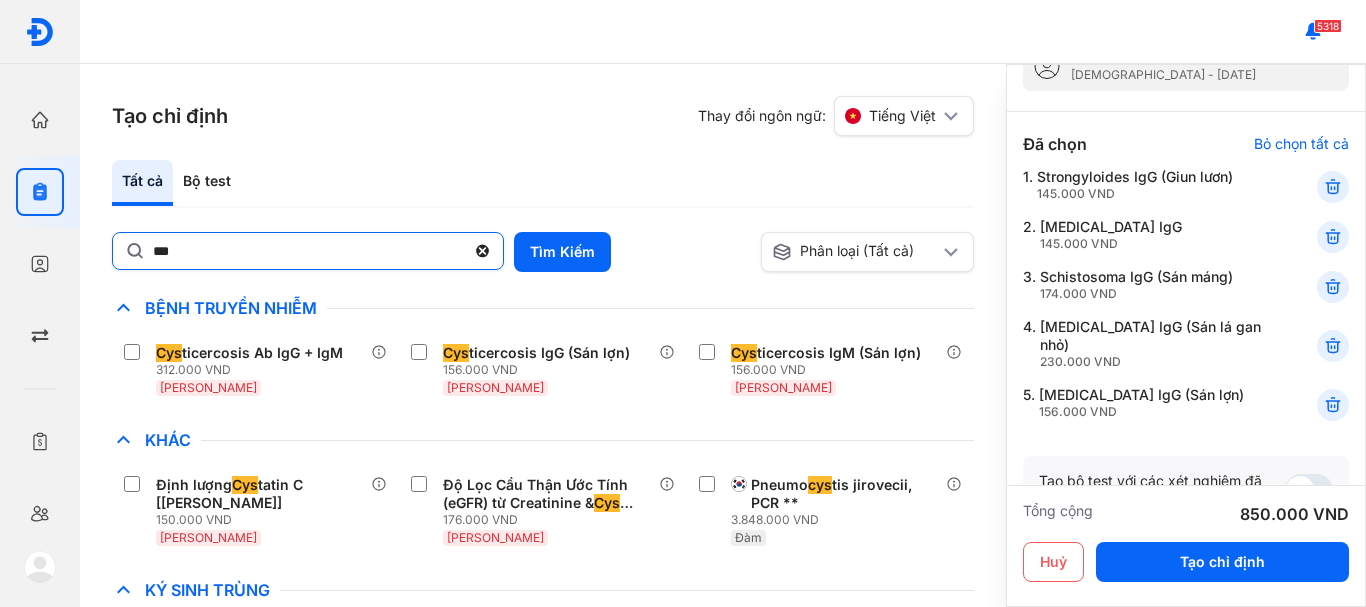 click on "***" 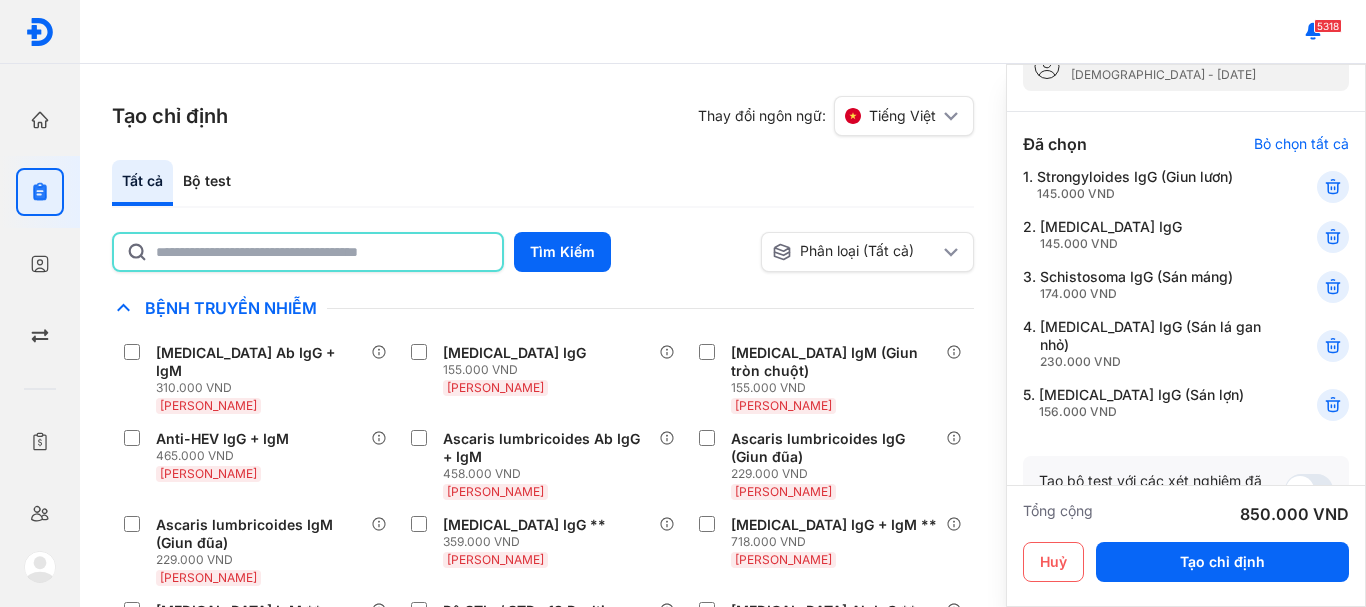click 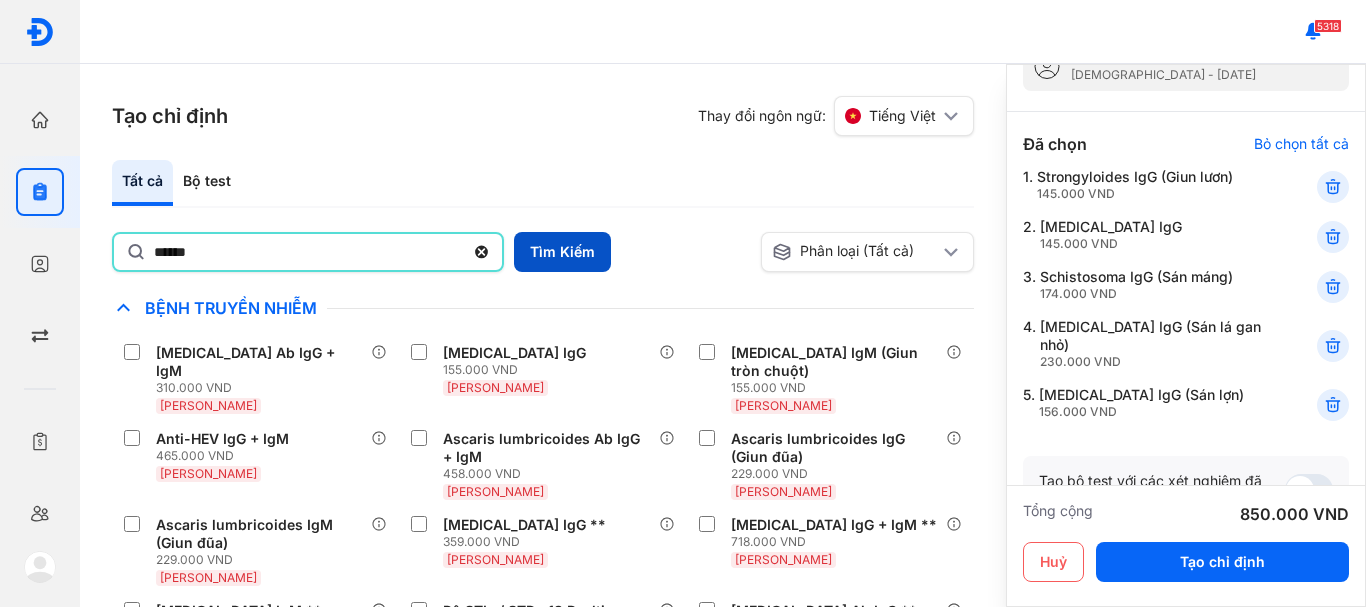 type on "******" 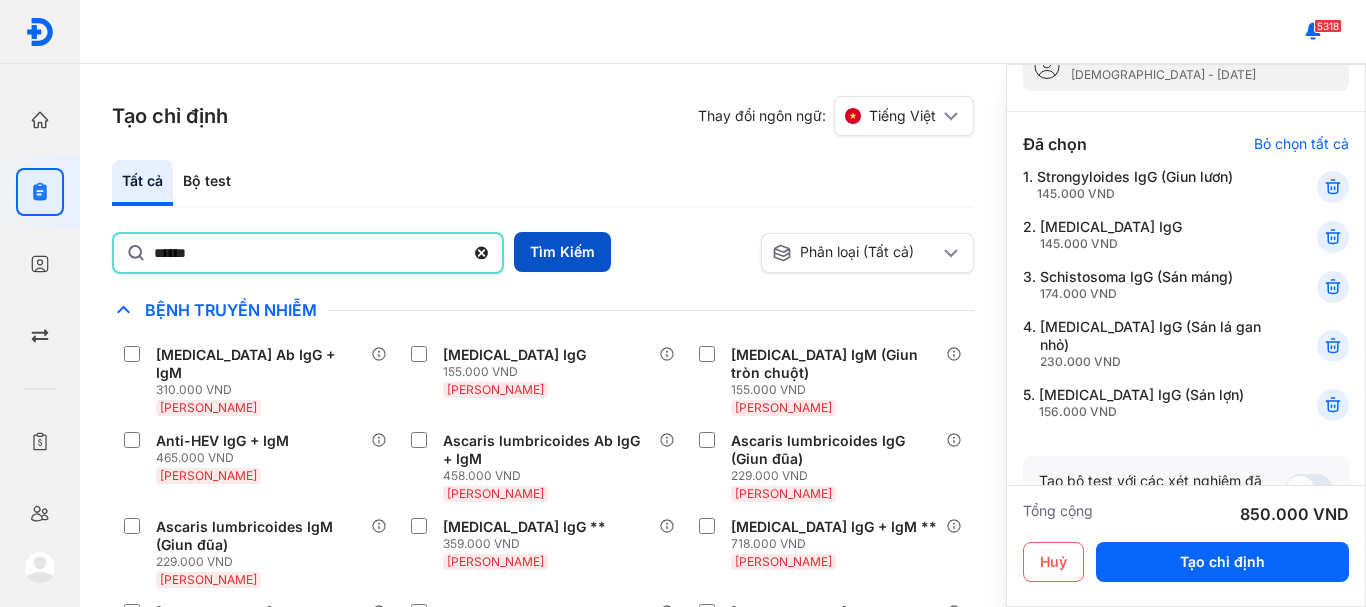 click on "Tìm Kiếm" at bounding box center [562, 252] 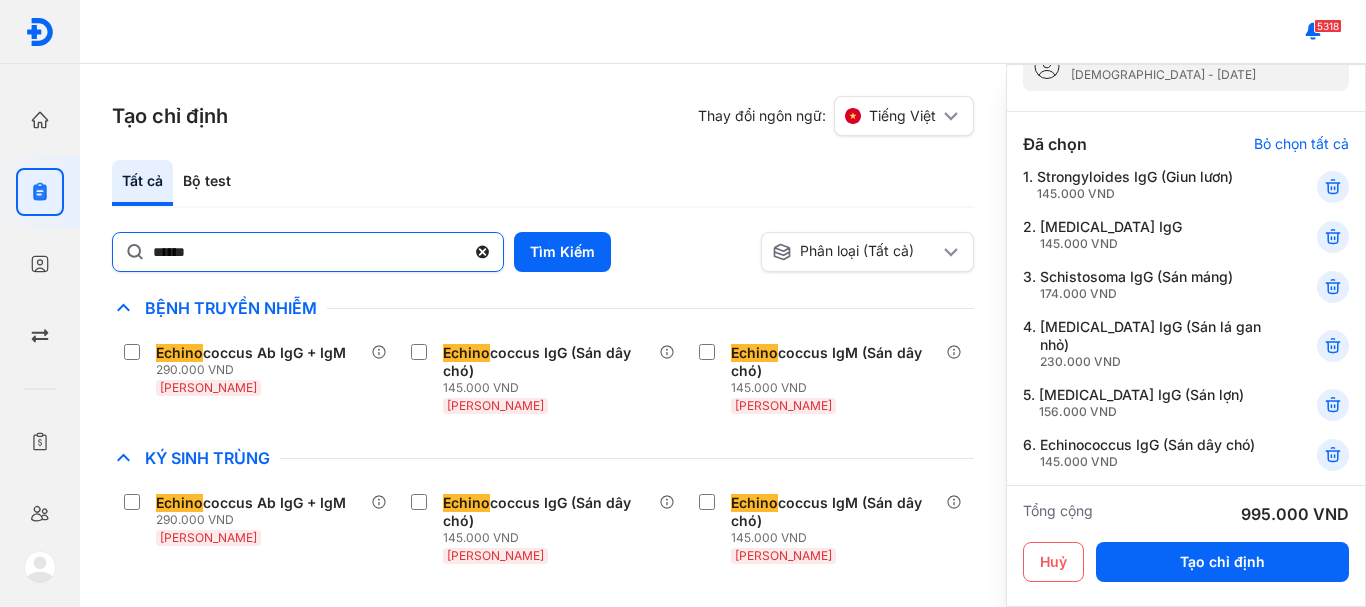 click 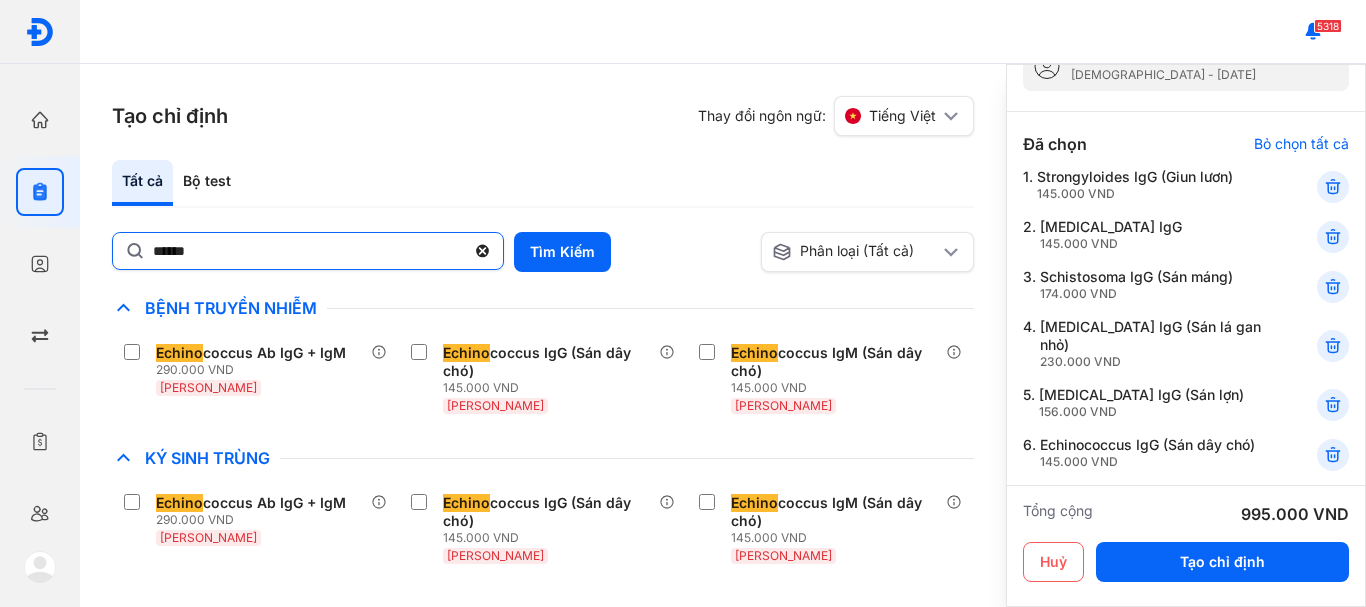 click on "******" 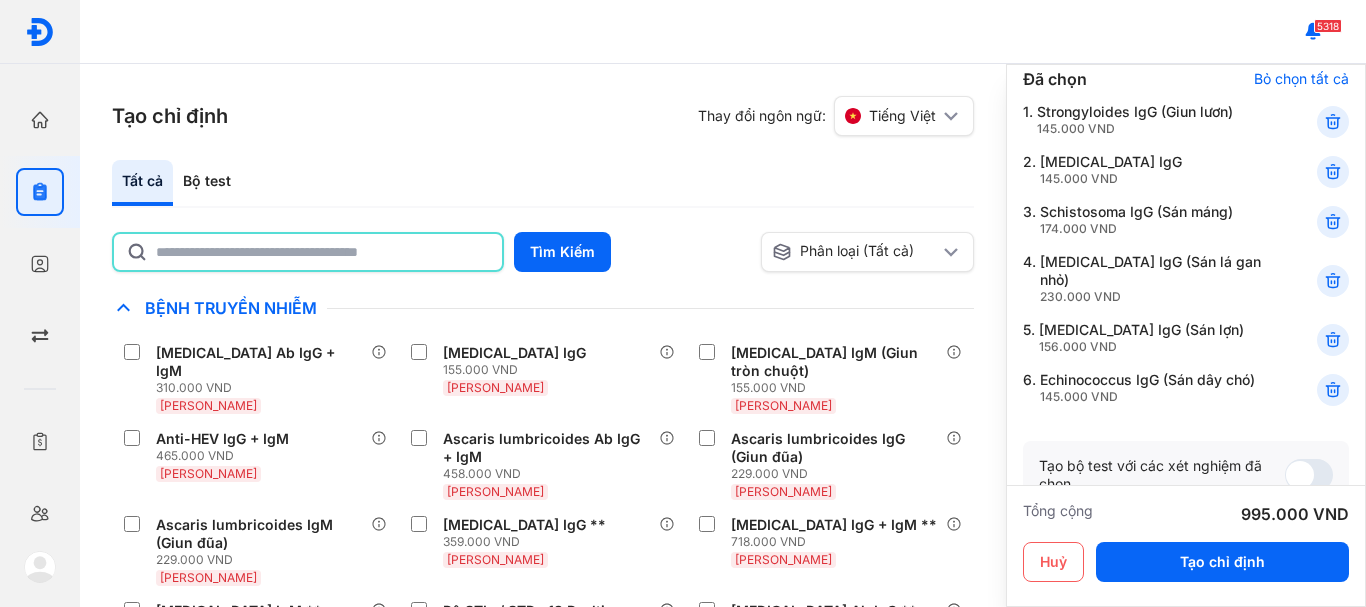 scroll, scrollTop: 200, scrollLeft: 0, axis: vertical 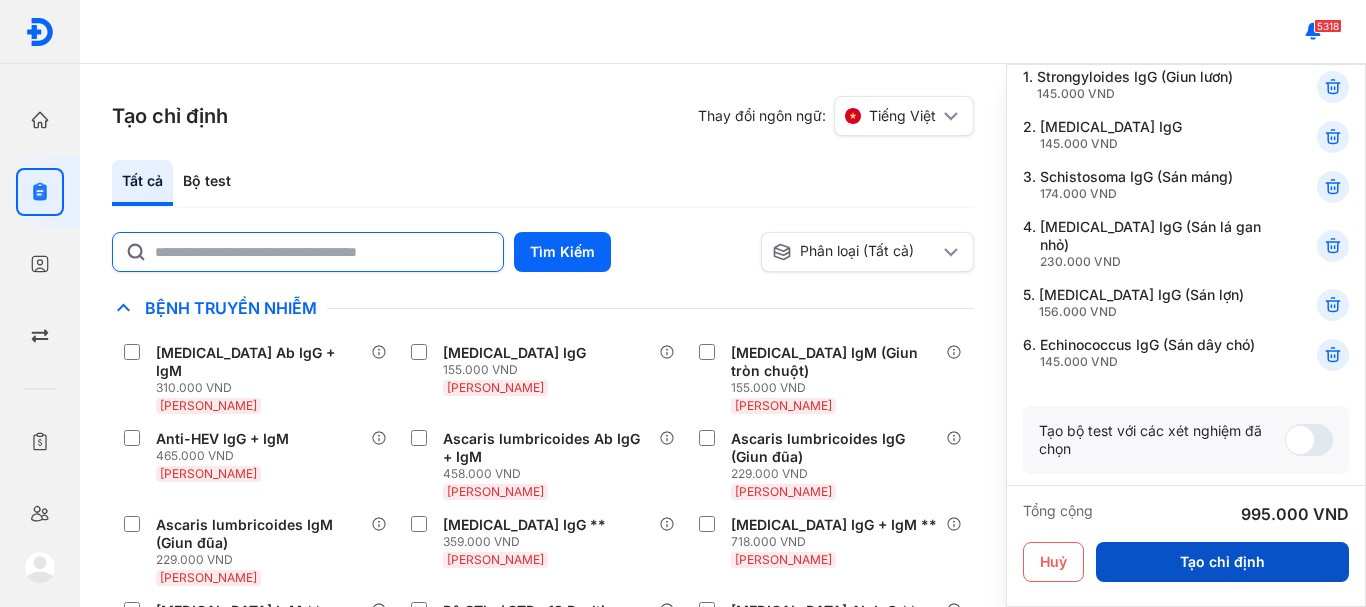 click on "Tạo chỉ định" at bounding box center (1222, 562) 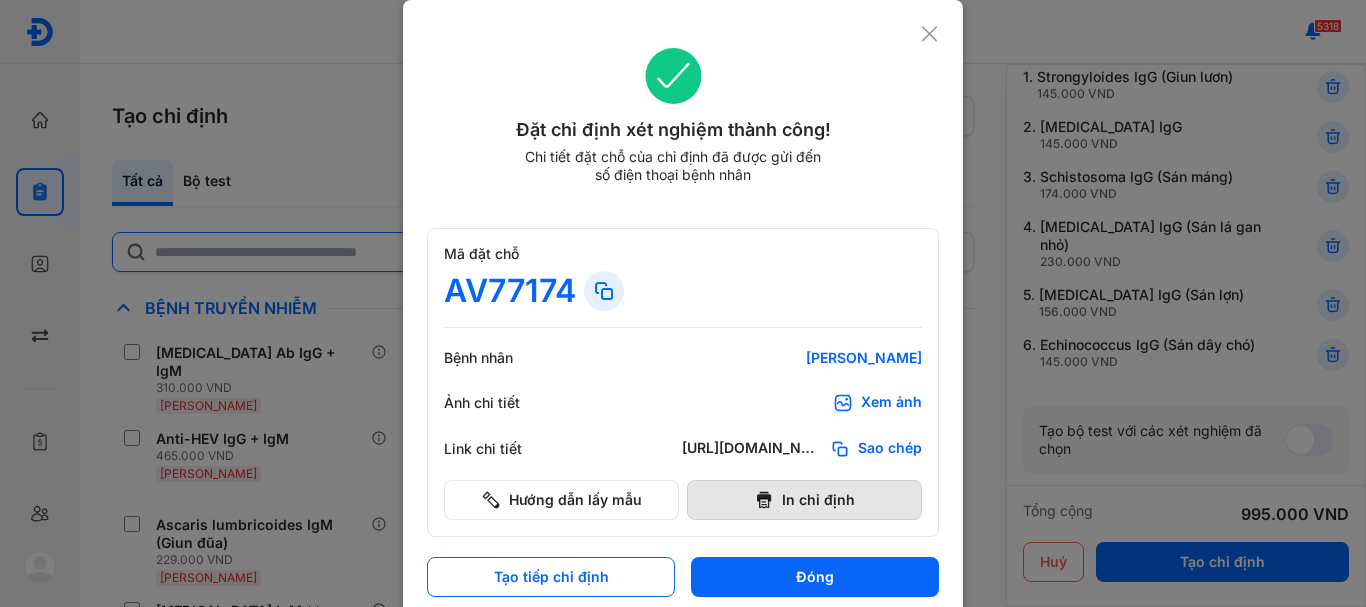 click on "In chỉ định" at bounding box center (804, 500) 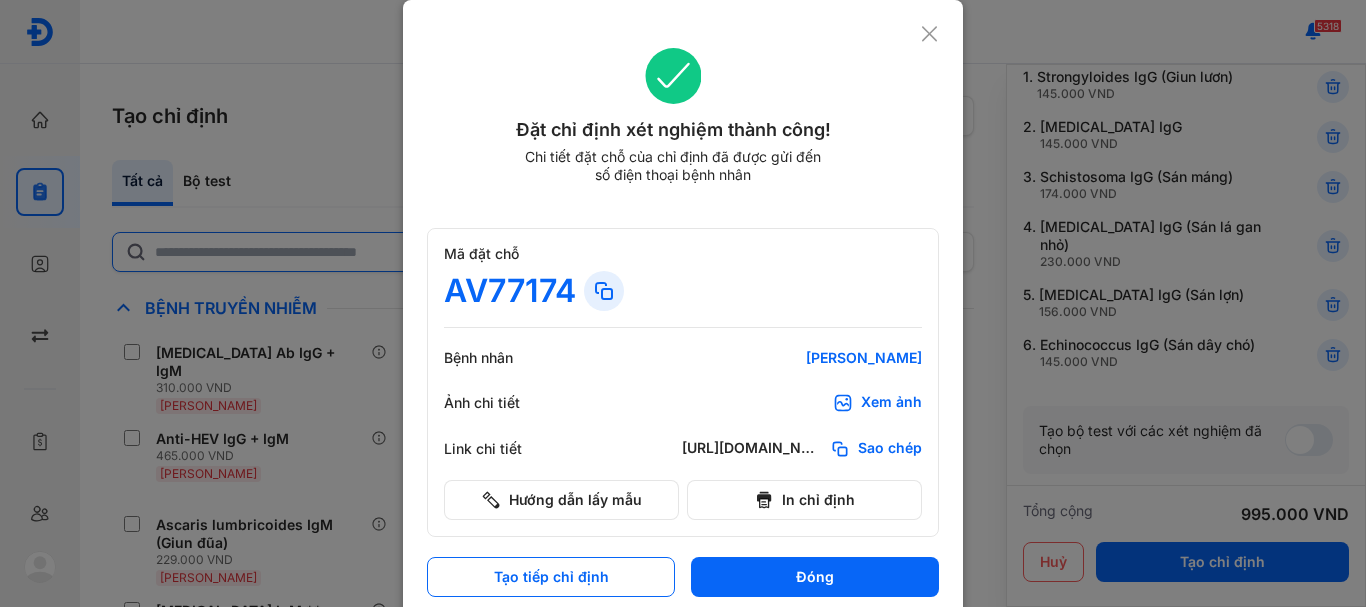 scroll, scrollTop: 0, scrollLeft: 0, axis: both 